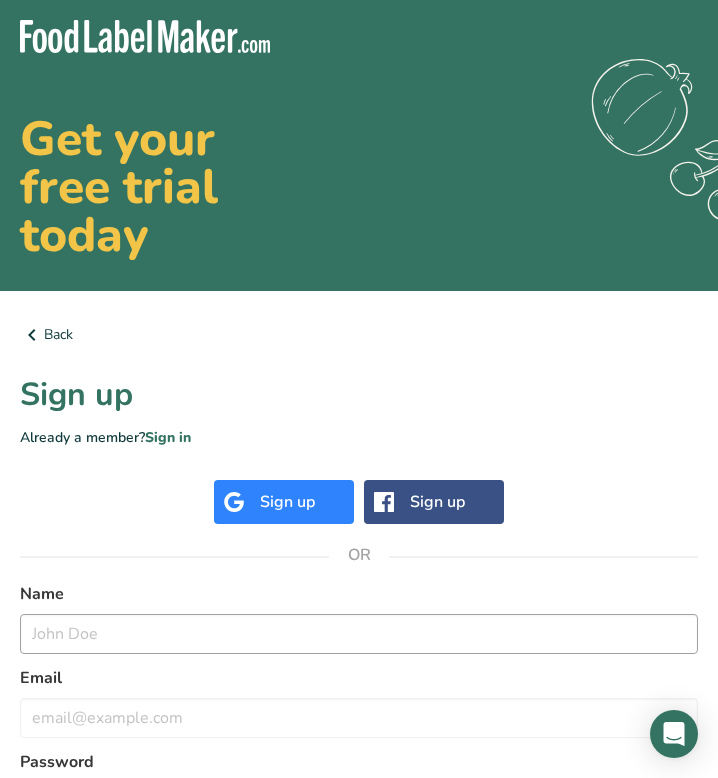 scroll, scrollTop: 0, scrollLeft: 0, axis: both 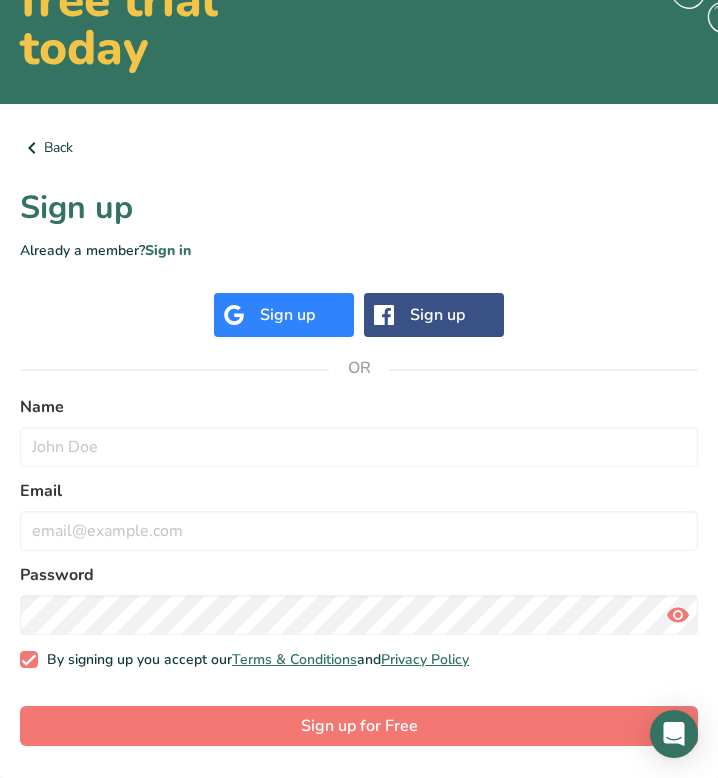 click on "Sign up" at bounding box center (287, 315) 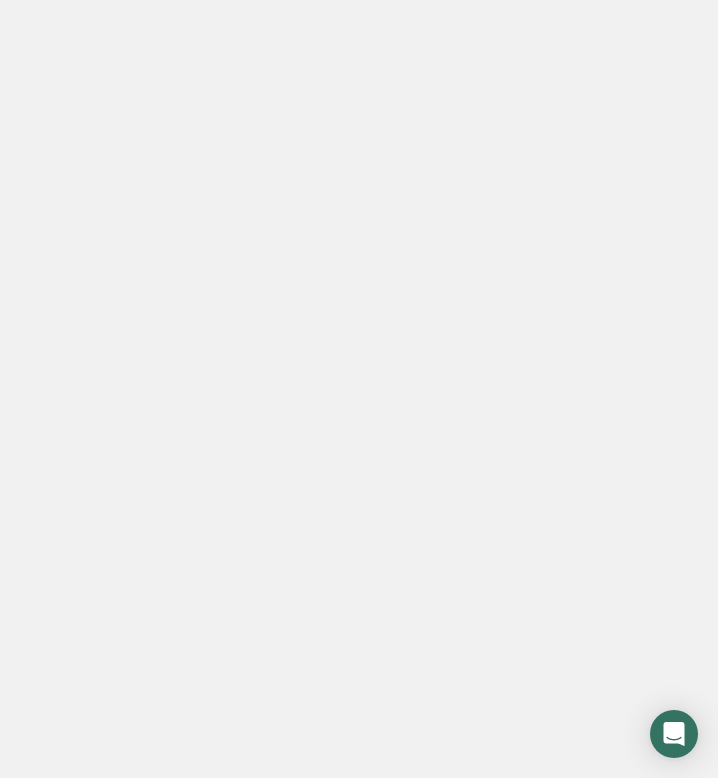scroll, scrollTop: 0, scrollLeft: 0, axis: both 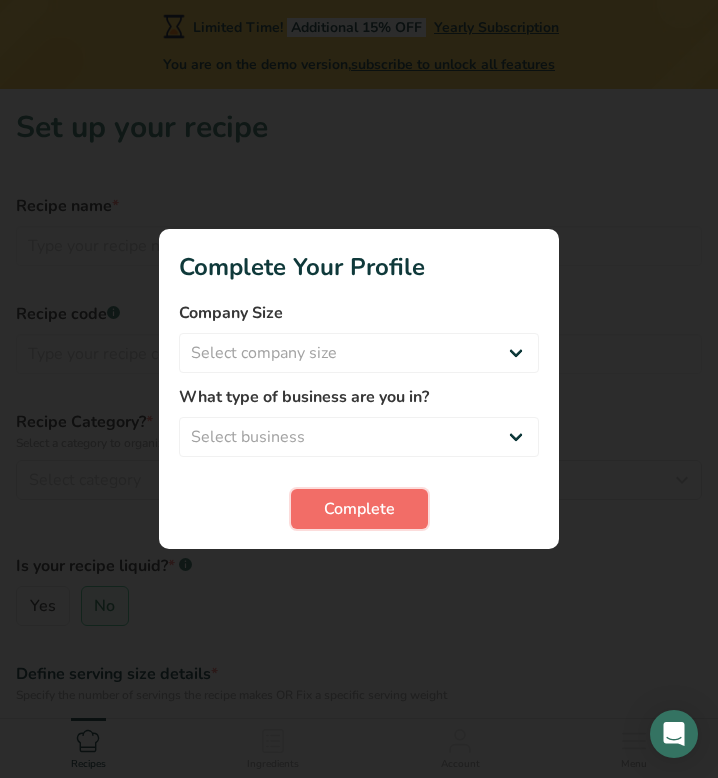 click on "Complete" at bounding box center (359, 509) 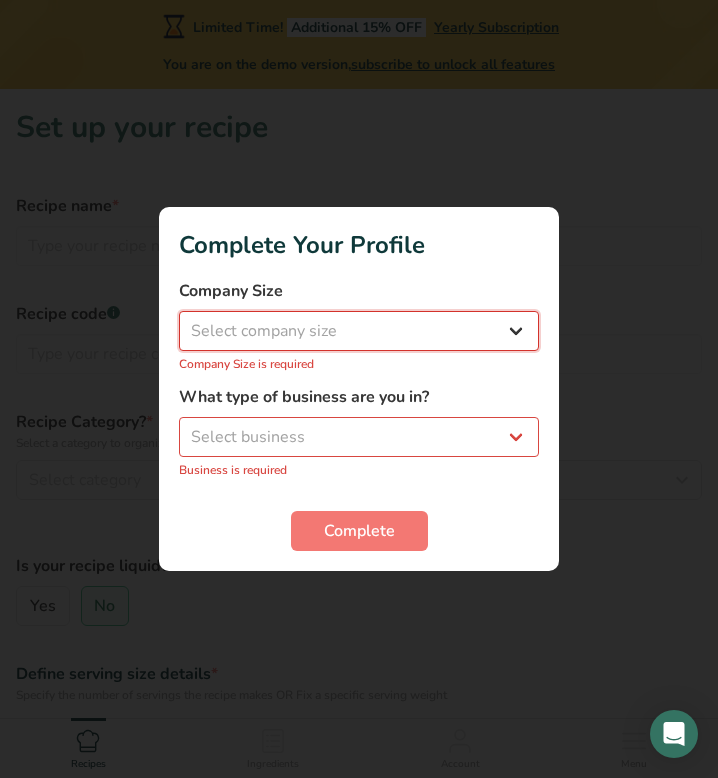 click on "Select company size
Fewer than 10 Employees
10 to 50 Employees
51 to 500 Employees
Over 500 Employees" at bounding box center [359, 331] 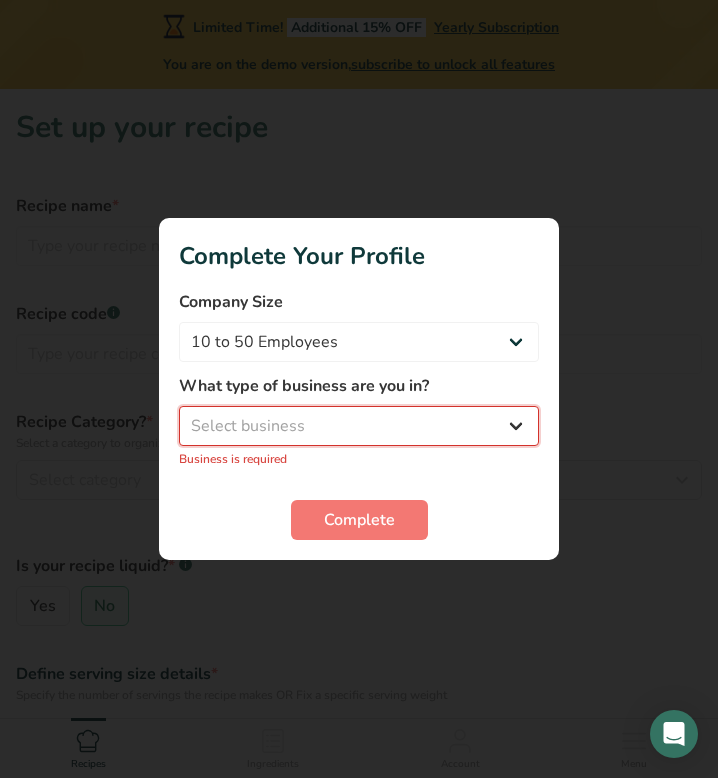 click on "Select business
Packaged Food Manufacturer
Restaurant & Cafe
Bakery
Meal Plans & Catering Company
Nutritionist
Food Blogger
Personal Trainer
Other" at bounding box center (359, 426) 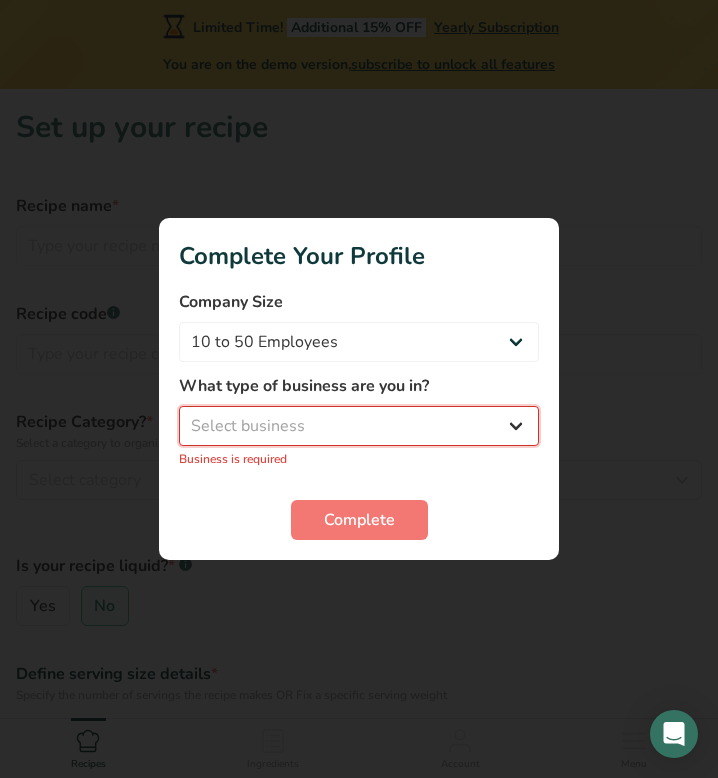 select on "5" 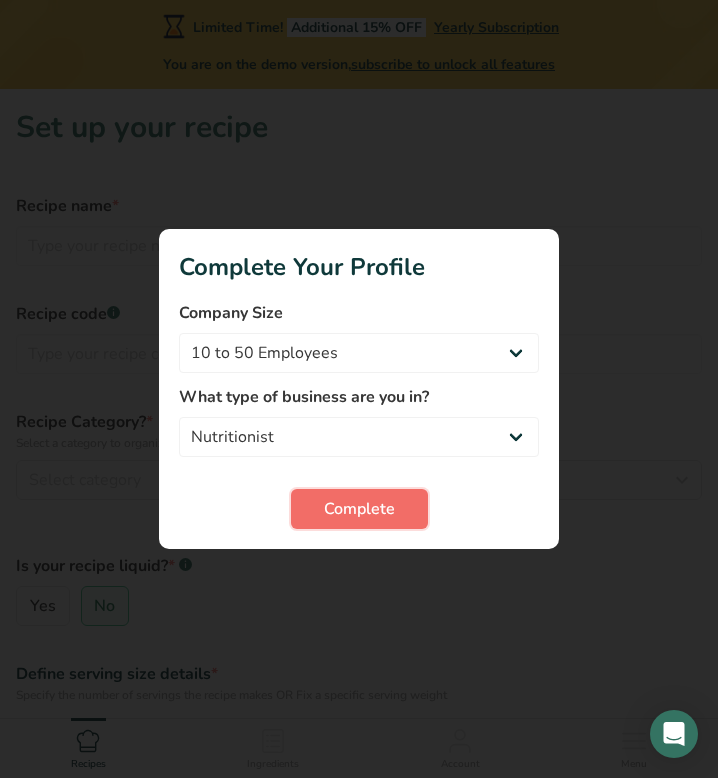 click on "Complete" at bounding box center [359, 509] 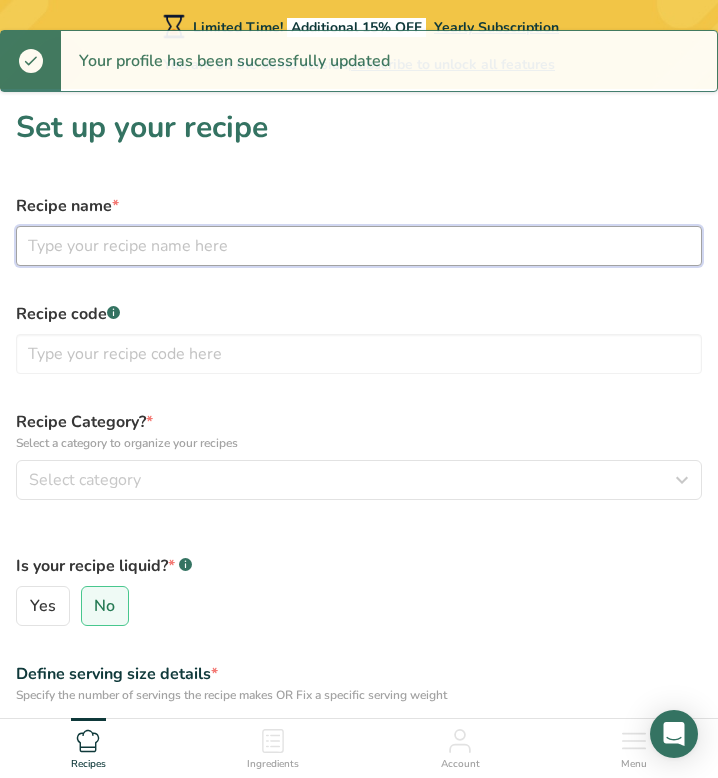 click at bounding box center (359, 246) 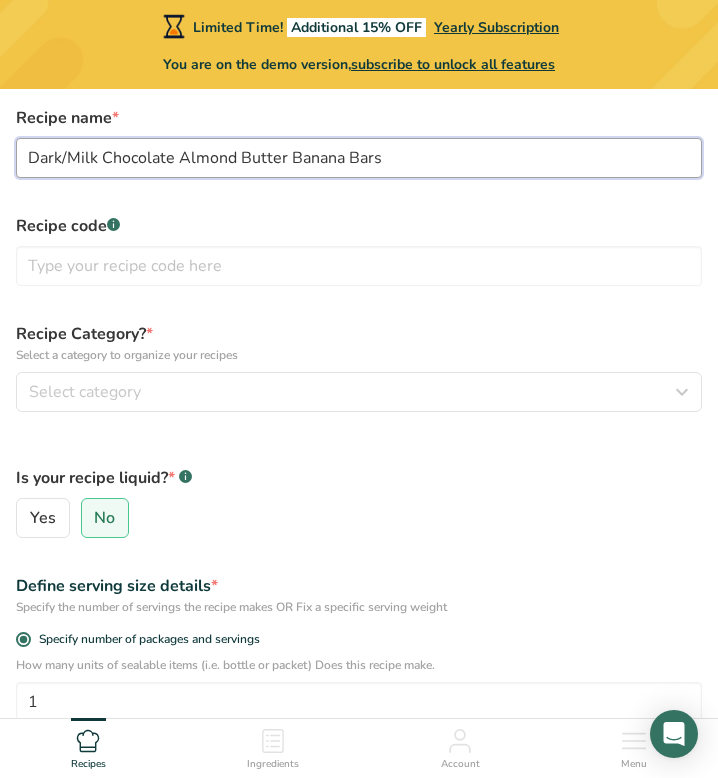 scroll, scrollTop: 110, scrollLeft: 0, axis: vertical 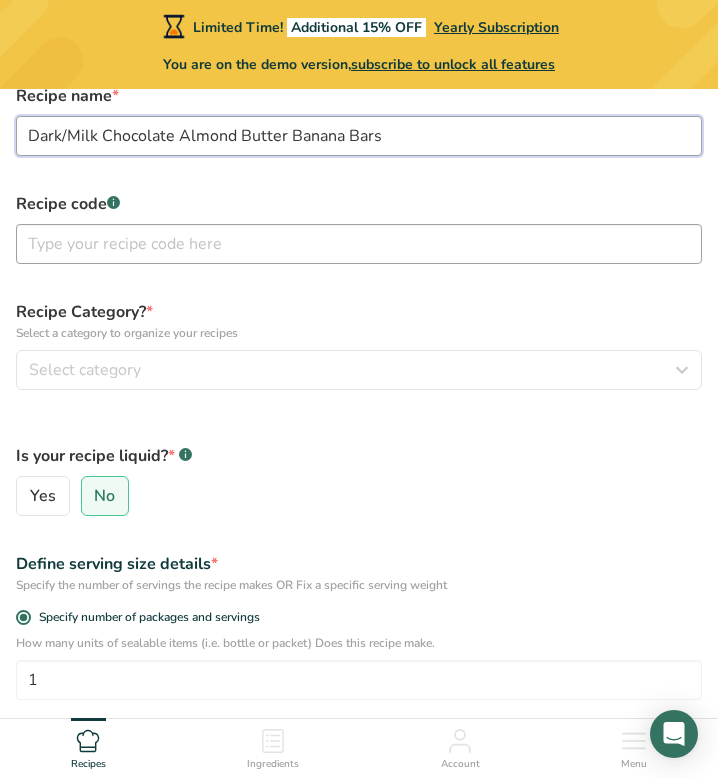 type on "Dark/Milk Chocolate Almond Butter Banana Bars" 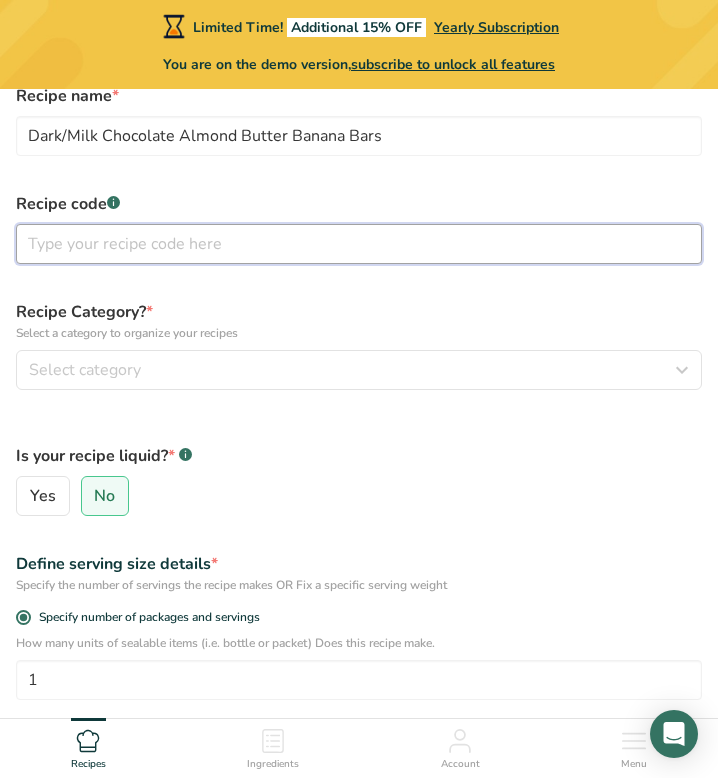 click at bounding box center (359, 244) 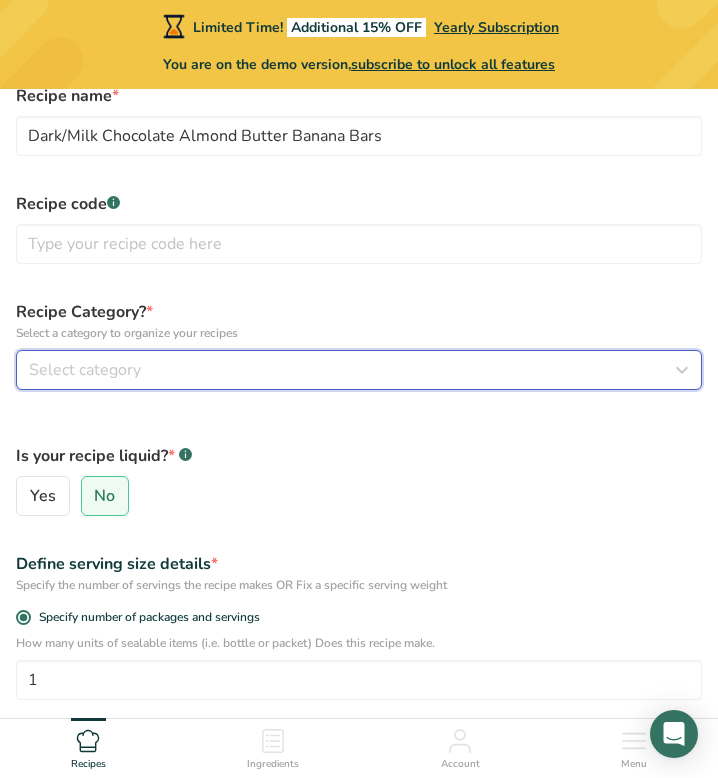 click on "Select category" at bounding box center (353, 370) 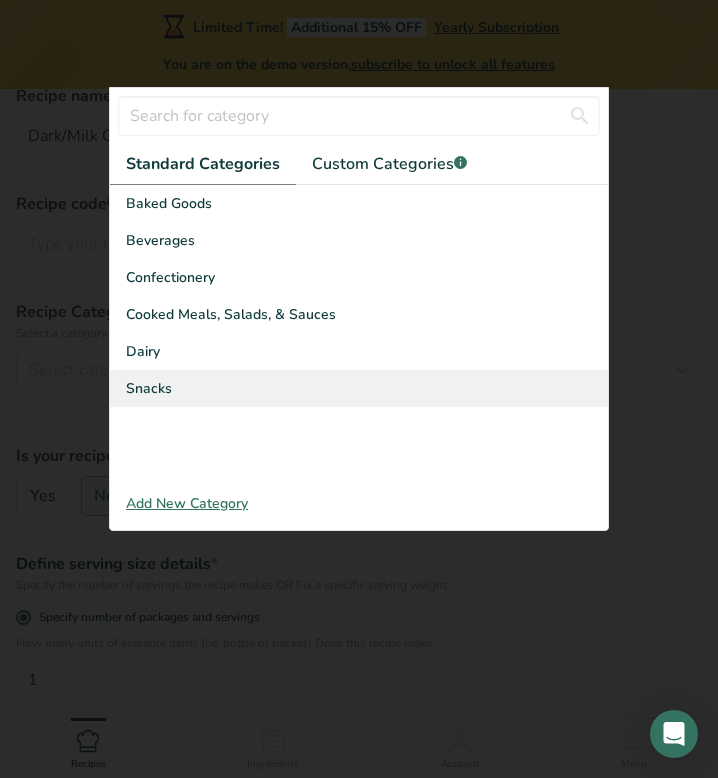 click on "Snacks" at bounding box center [359, 388] 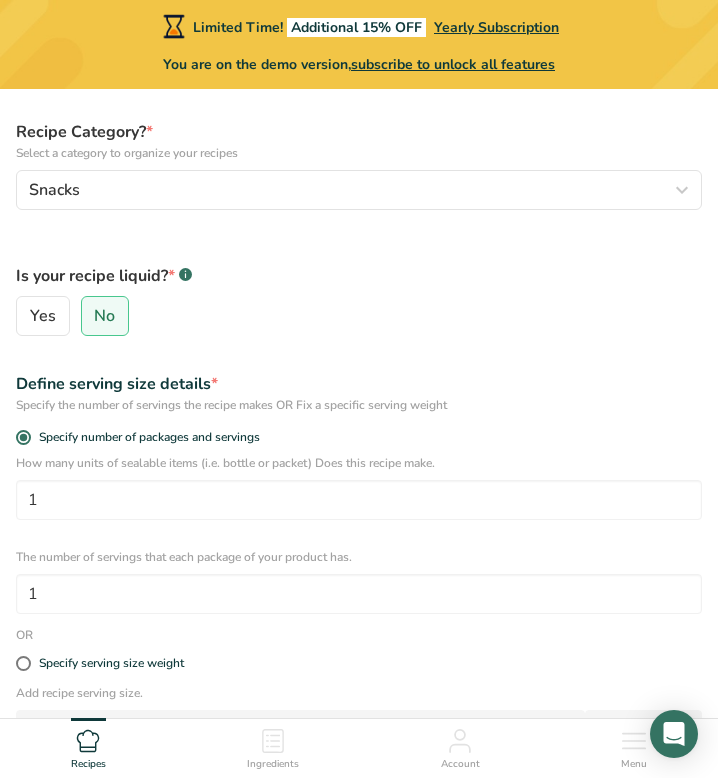 scroll, scrollTop: 366, scrollLeft: 0, axis: vertical 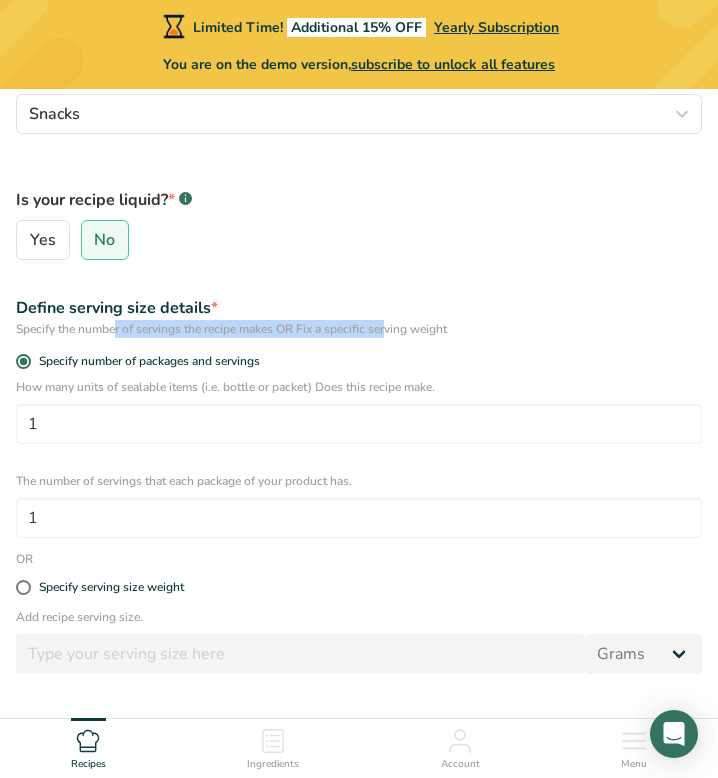 drag, startPoint x: 60, startPoint y: 327, endPoint x: 353, endPoint y: 330, distance: 293.01535 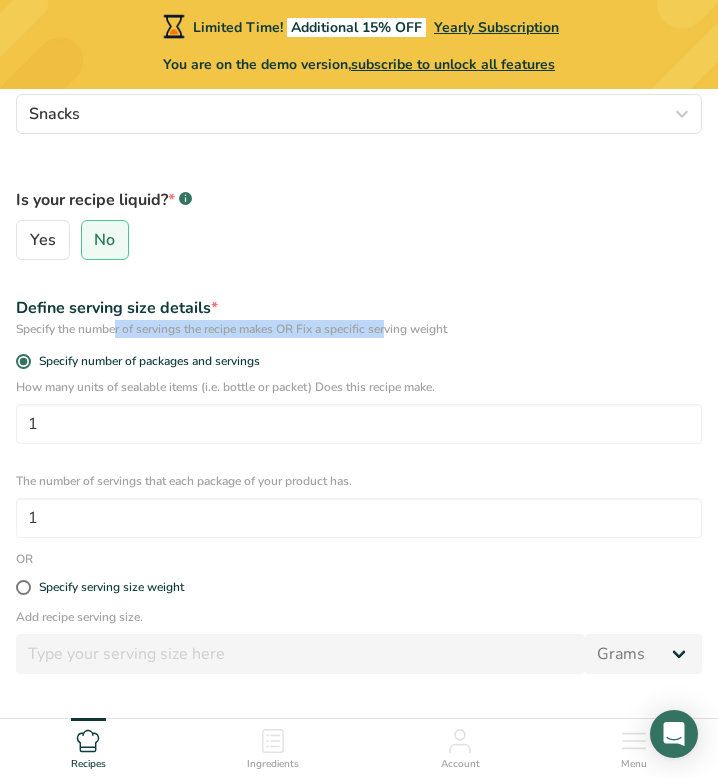 click on "Specify the number of servings the recipe makes OR Fix a specific serving weight" at bounding box center [359, 329] 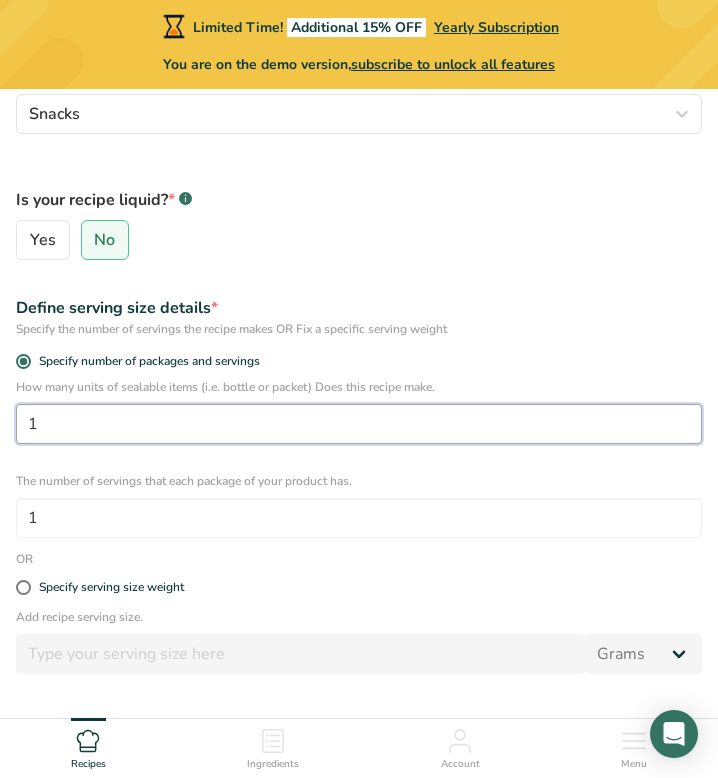 click on "1" at bounding box center [359, 424] 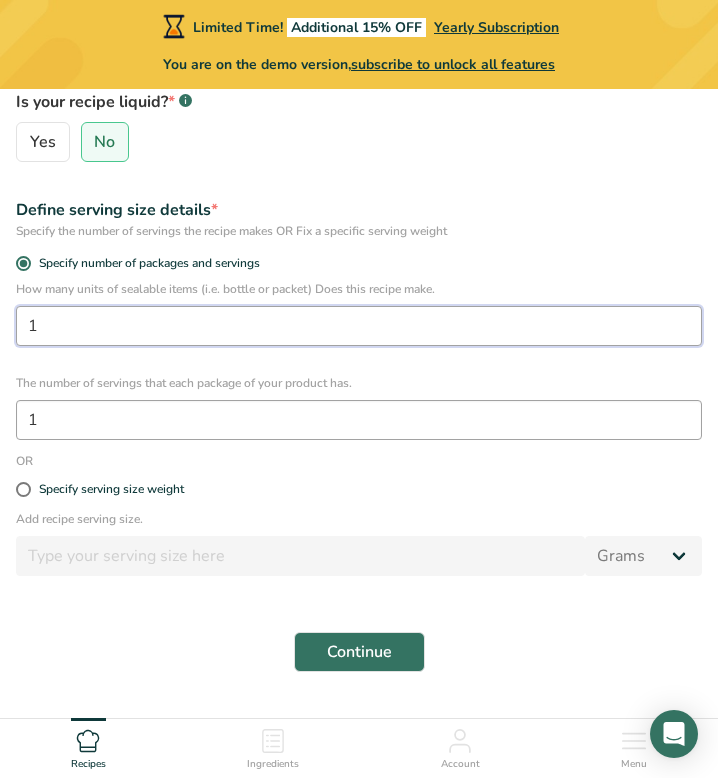 scroll, scrollTop: 488, scrollLeft: 0, axis: vertical 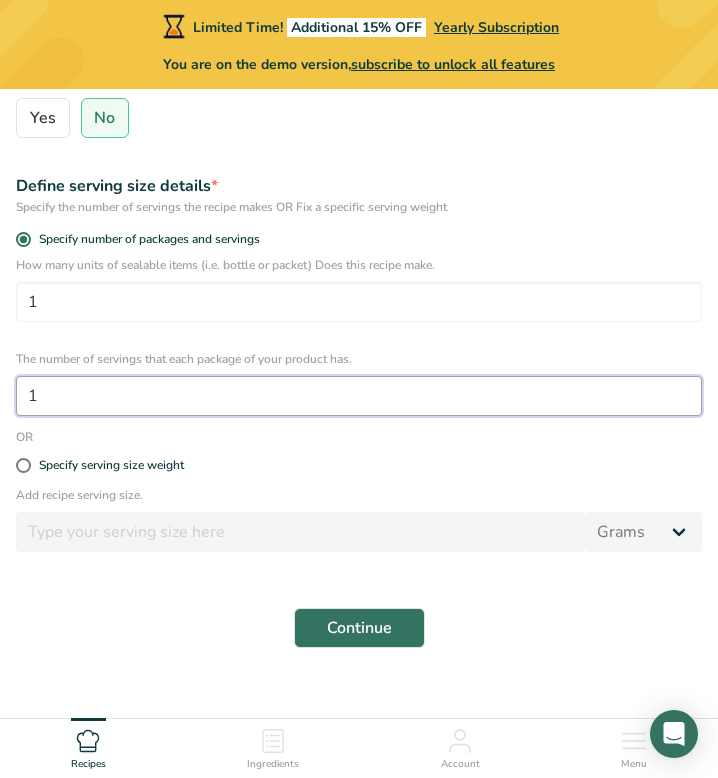 click on "1" at bounding box center (359, 396) 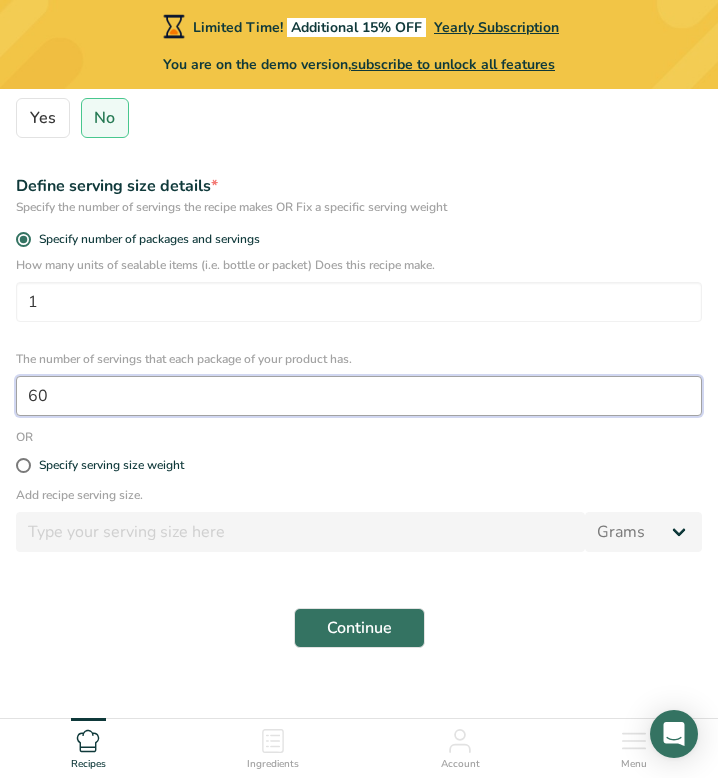 scroll, scrollTop: 514, scrollLeft: 0, axis: vertical 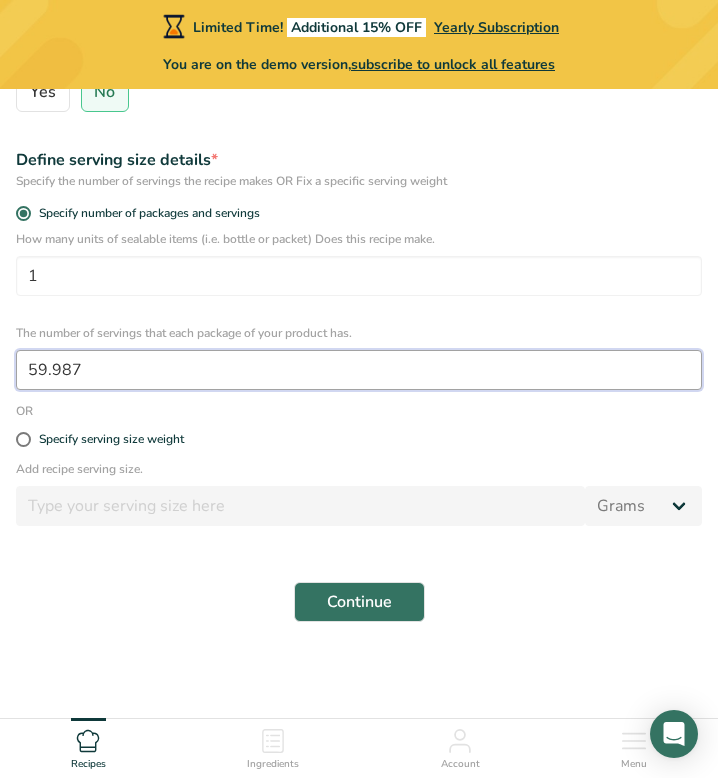 type on "59.987" 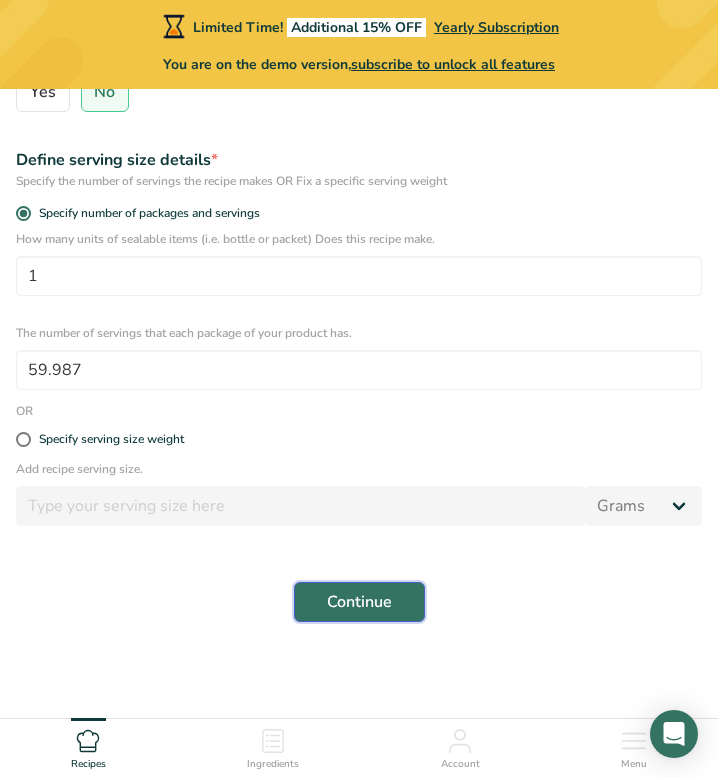 click on "Continue" at bounding box center [359, 602] 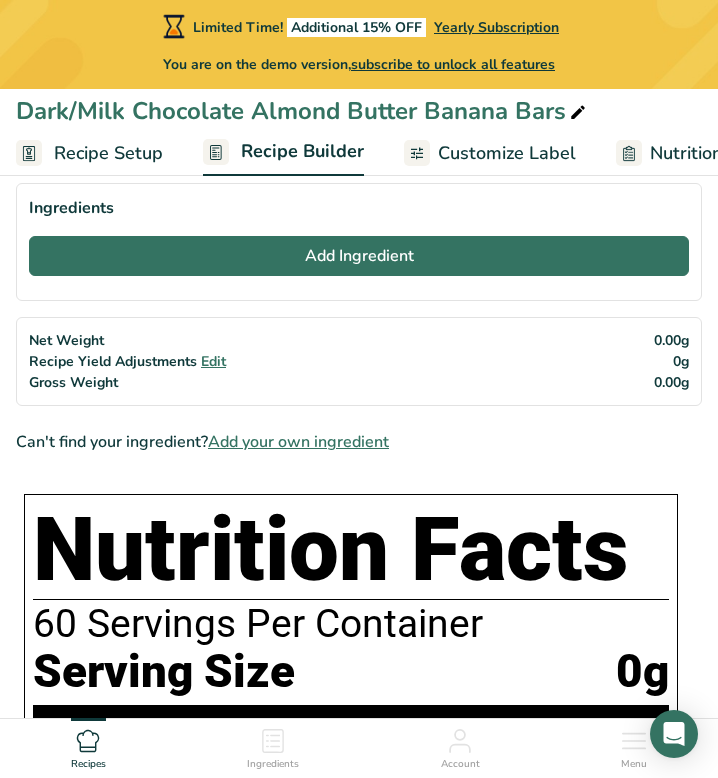 scroll, scrollTop: 0, scrollLeft: 0, axis: both 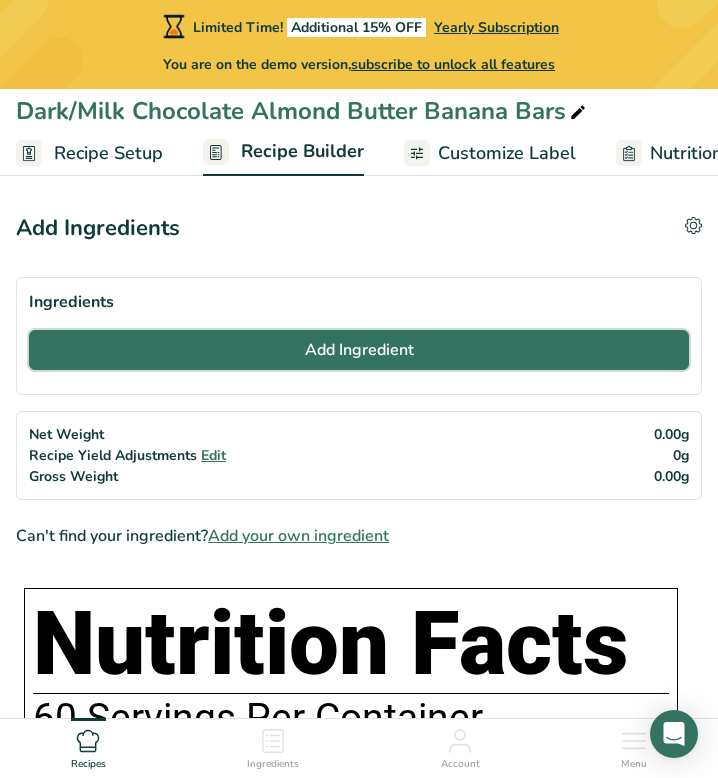 click on "Add Ingredient" at bounding box center [359, 350] 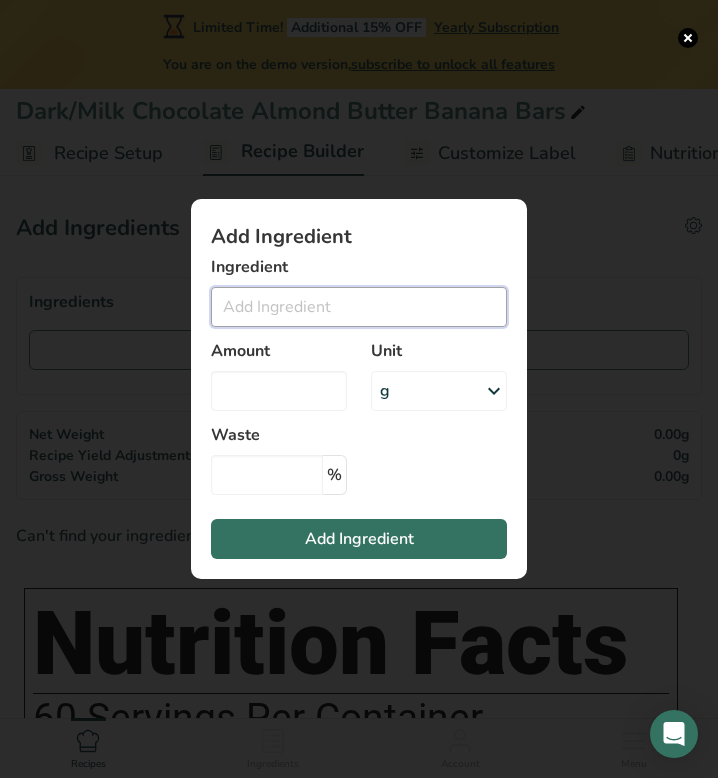 click at bounding box center (359, 307) 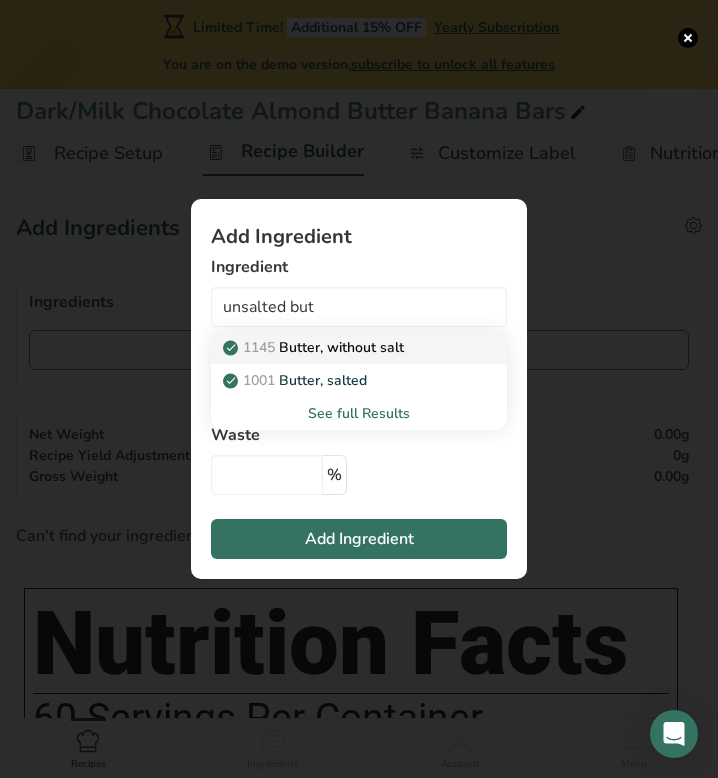 click on "1145
Butter, without salt" at bounding box center [315, 347] 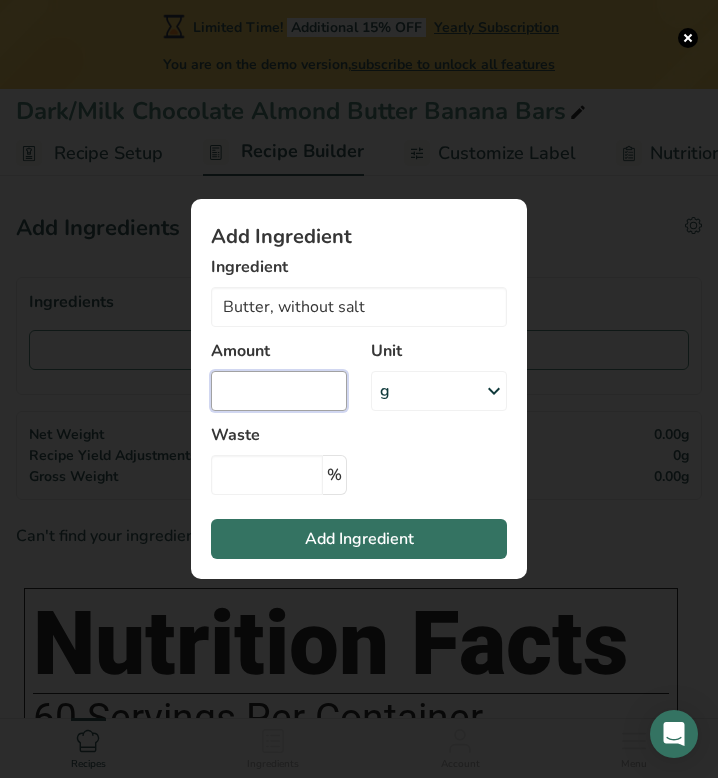 click at bounding box center [279, 391] 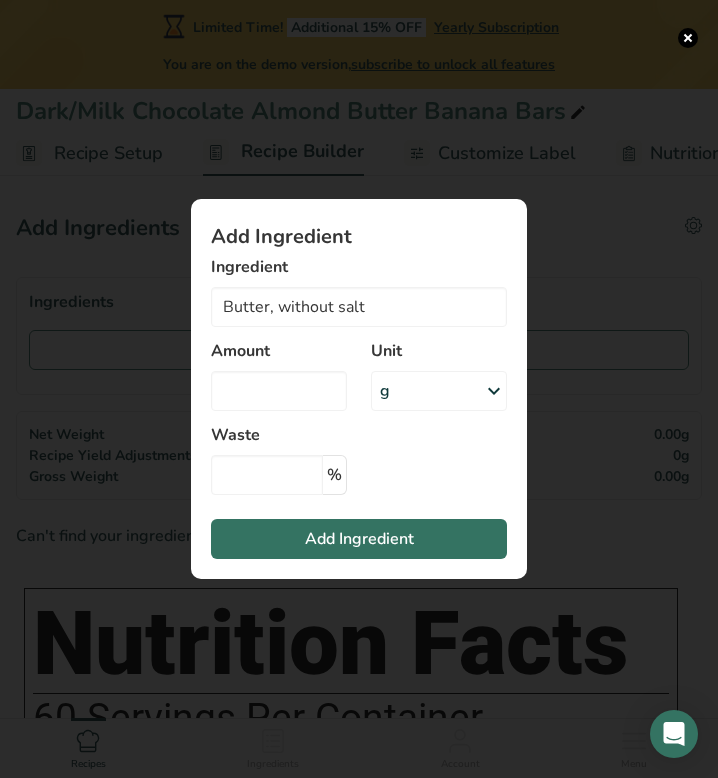 click on "g" at bounding box center [439, 391] 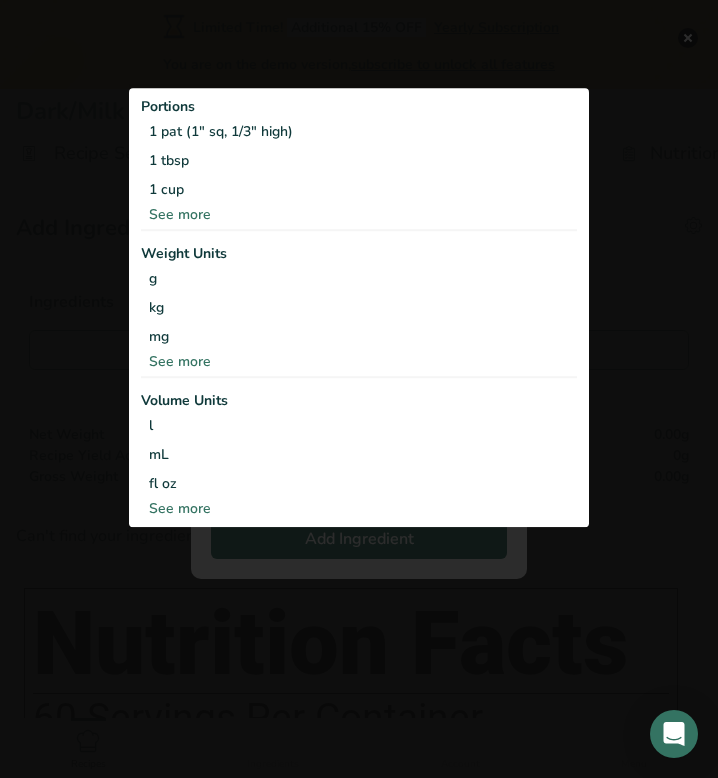 click on "See more" at bounding box center (359, 214) 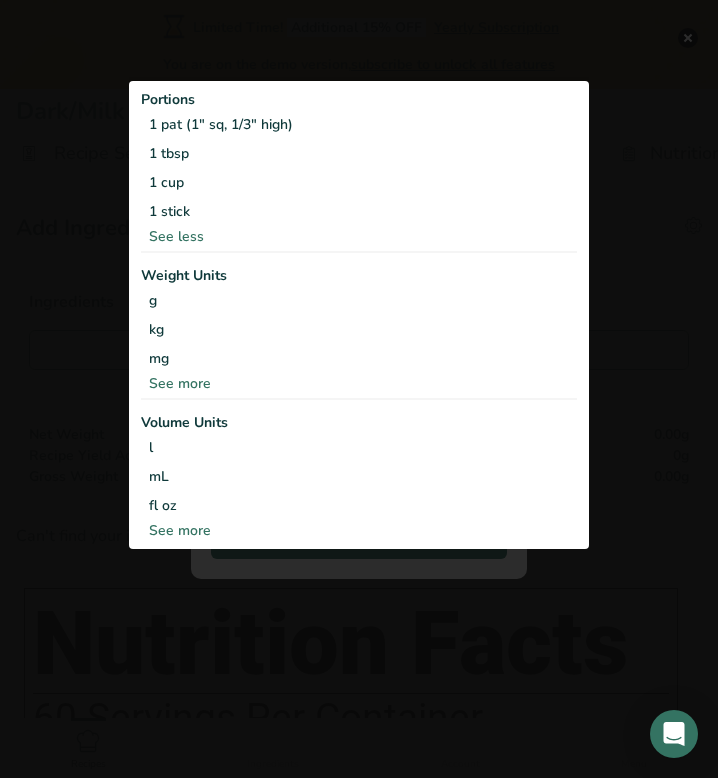 click at bounding box center [359, 389] 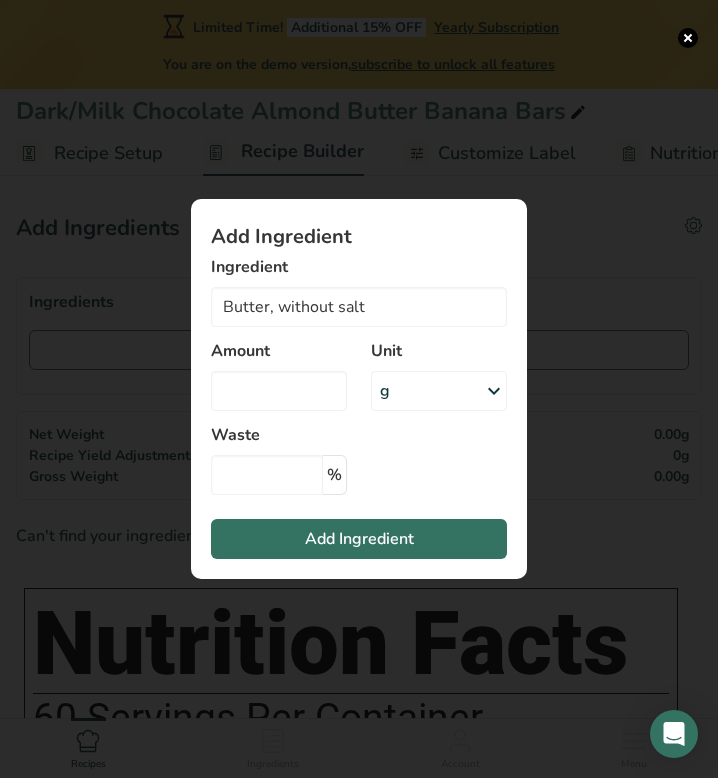 click on "g" at bounding box center [439, 391] 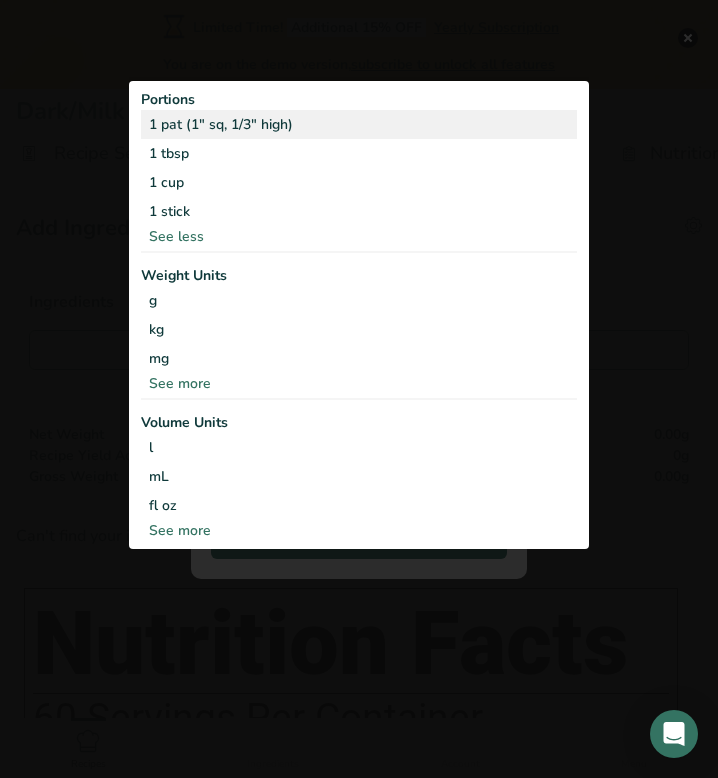 click on "1 pat (1" sq, 1/3" high)" at bounding box center [359, 124] 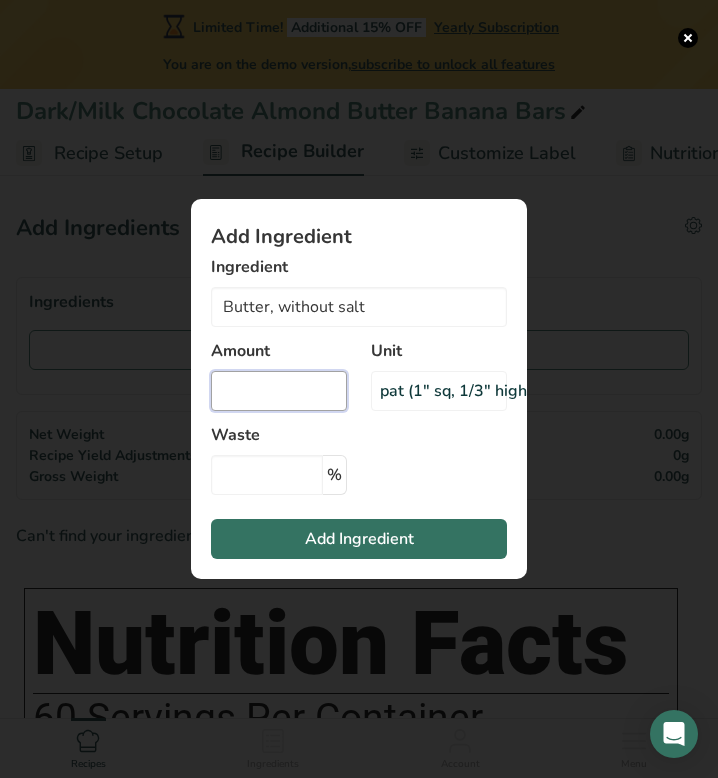 click at bounding box center (279, 391) 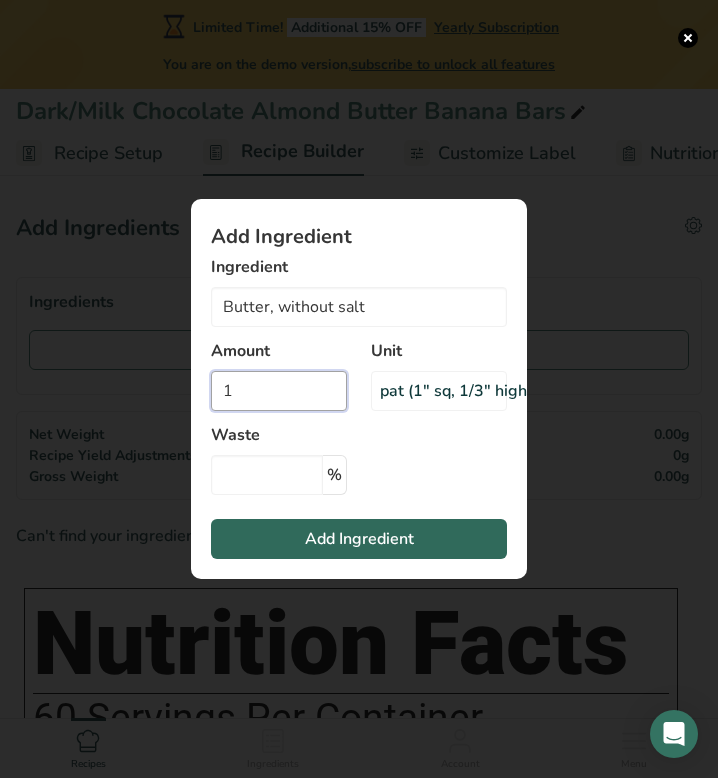 type on "1" 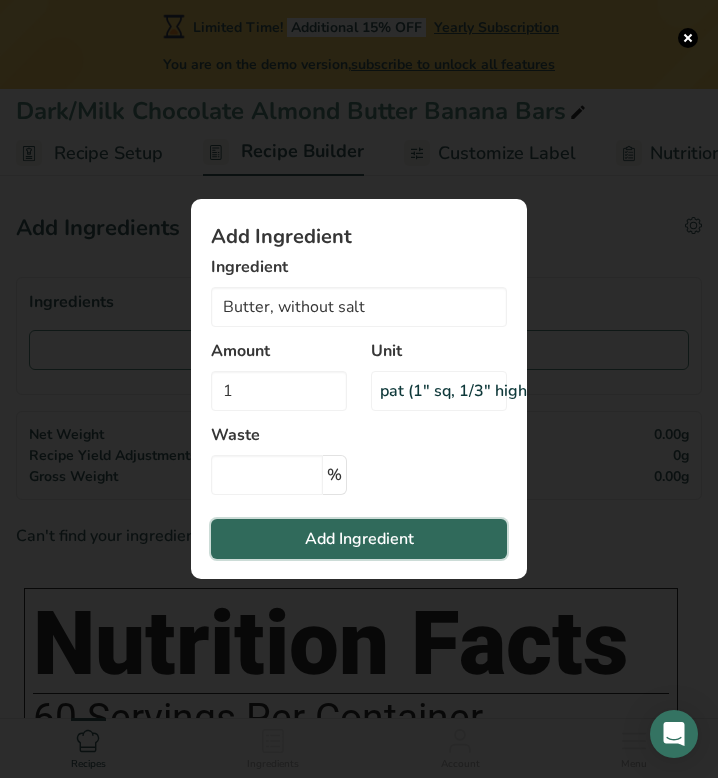 click on "Add Ingredient" at bounding box center (359, 539) 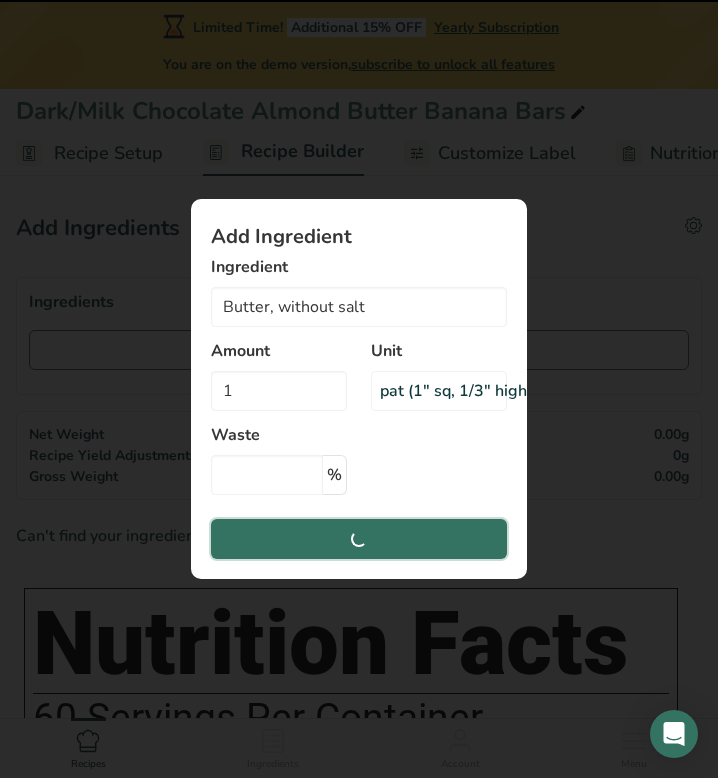 type 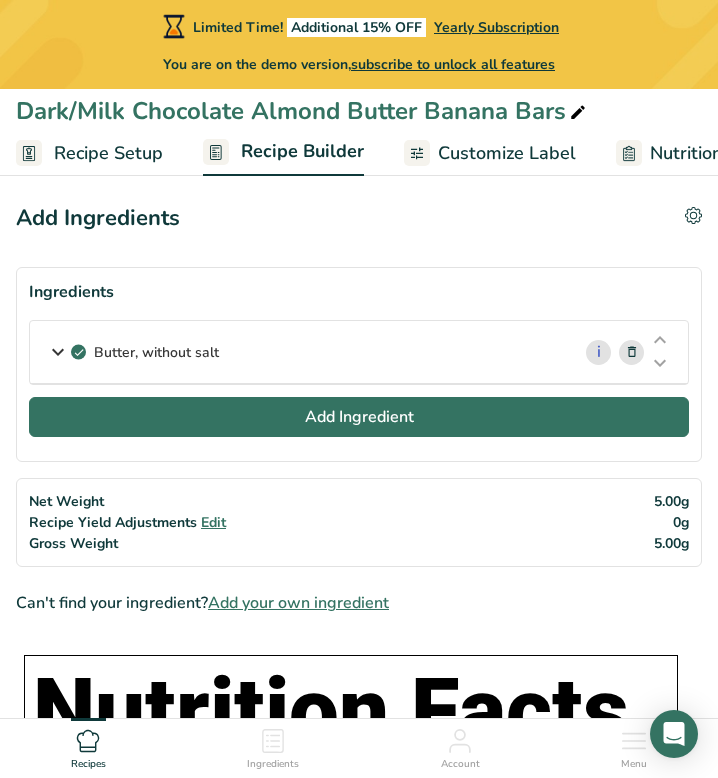 scroll, scrollTop: 4, scrollLeft: 0, axis: vertical 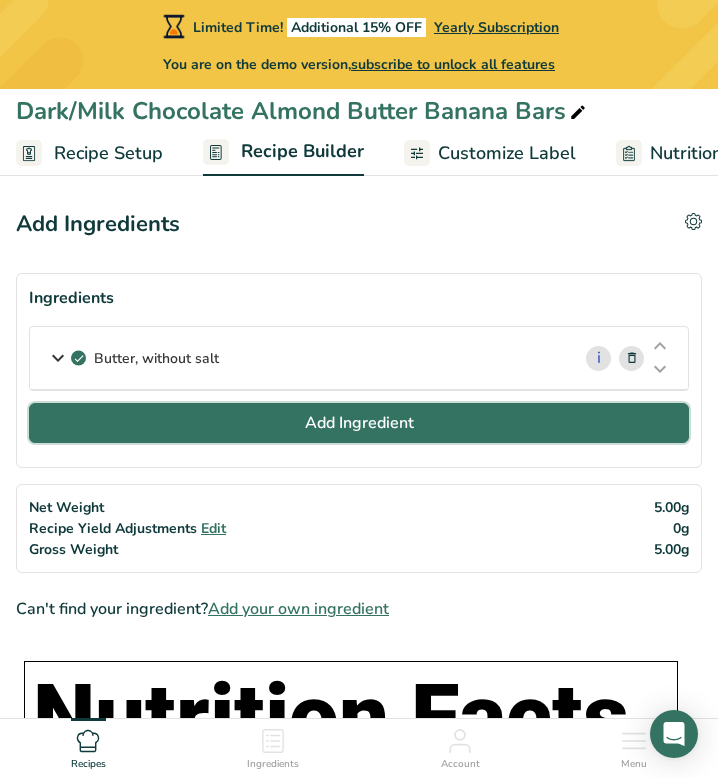 click on "Add Ingredient" at bounding box center [359, 423] 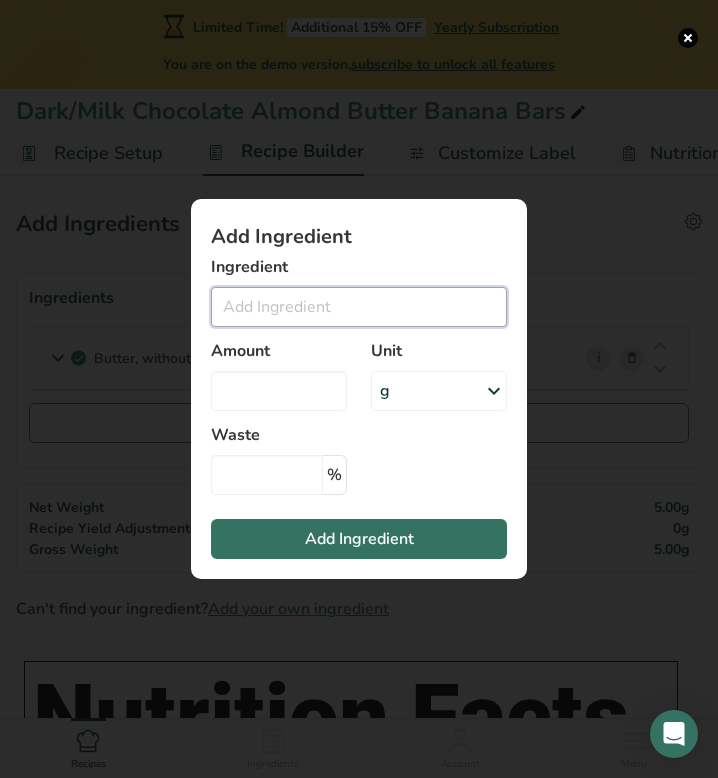 click at bounding box center [359, 307] 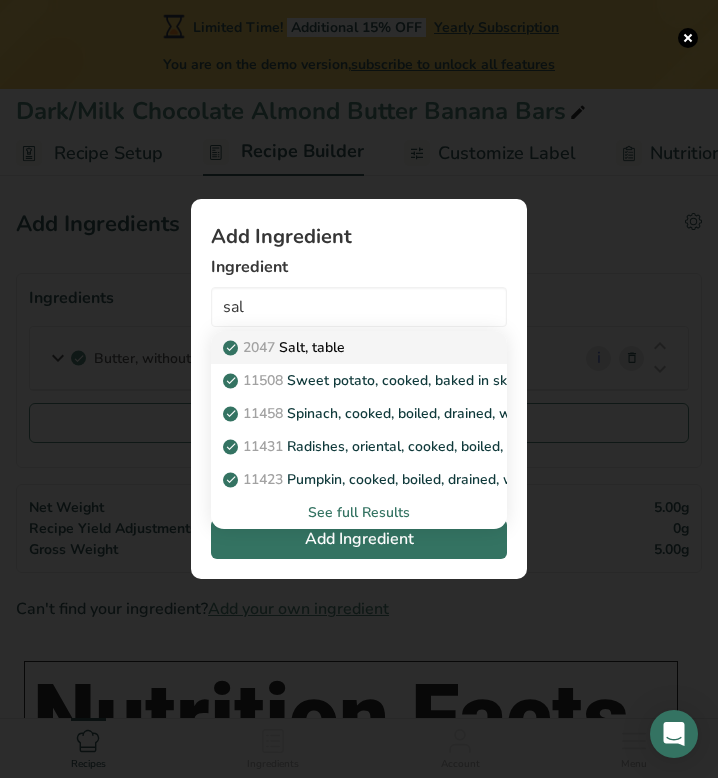 click on "2047
Salt, table" at bounding box center (343, 347) 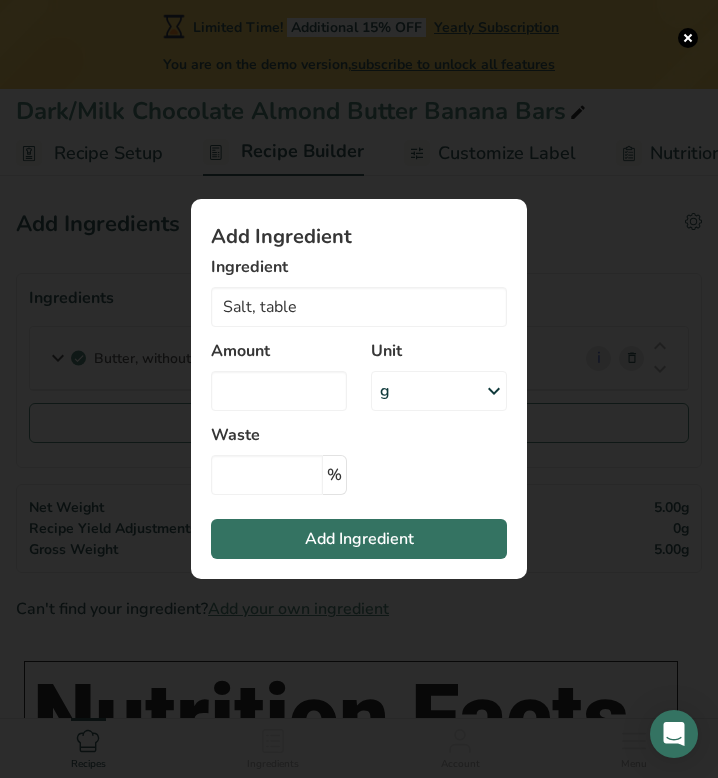 click on "g" at bounding box center (439, 391) 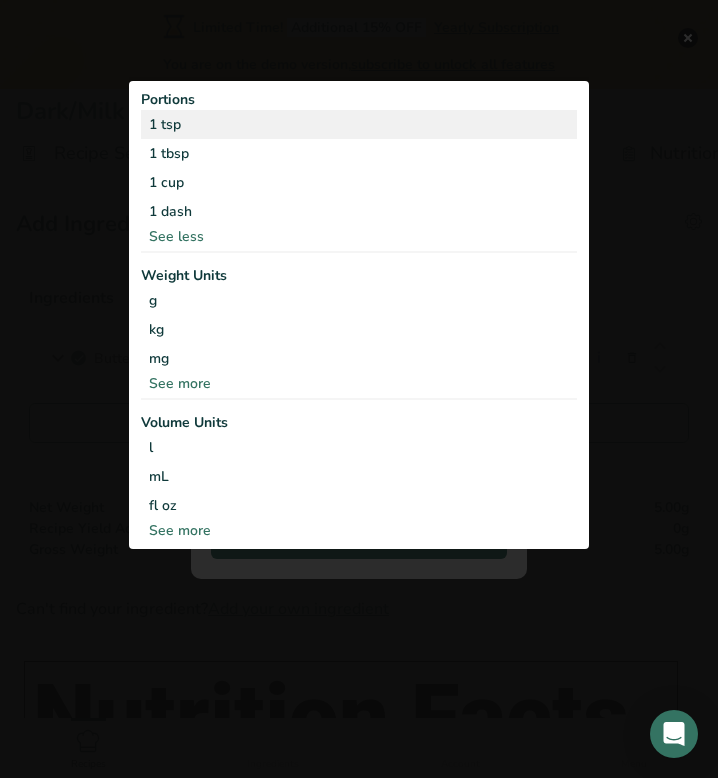 click on "1 tsp" at bounding box center [359, 124] 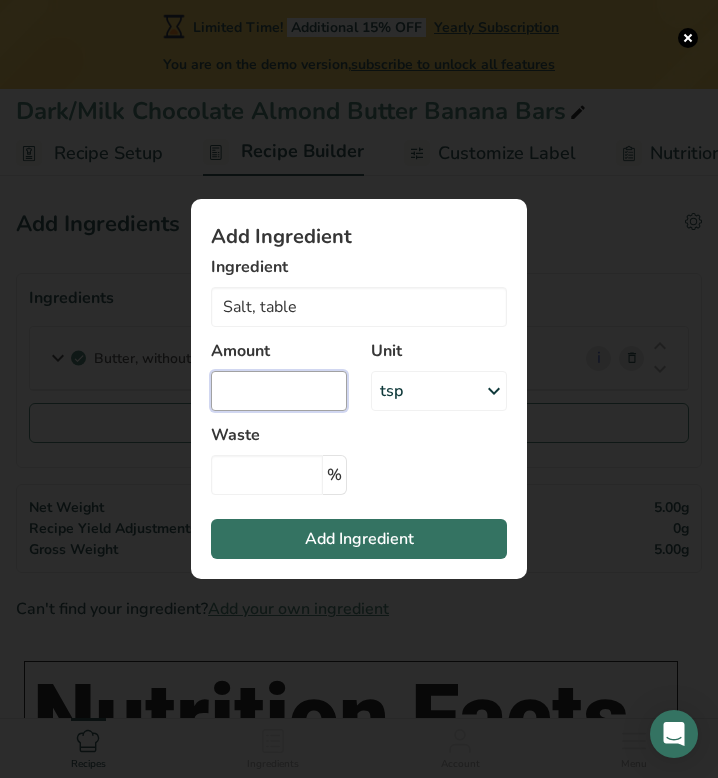 click at bounding box center [279, 391] 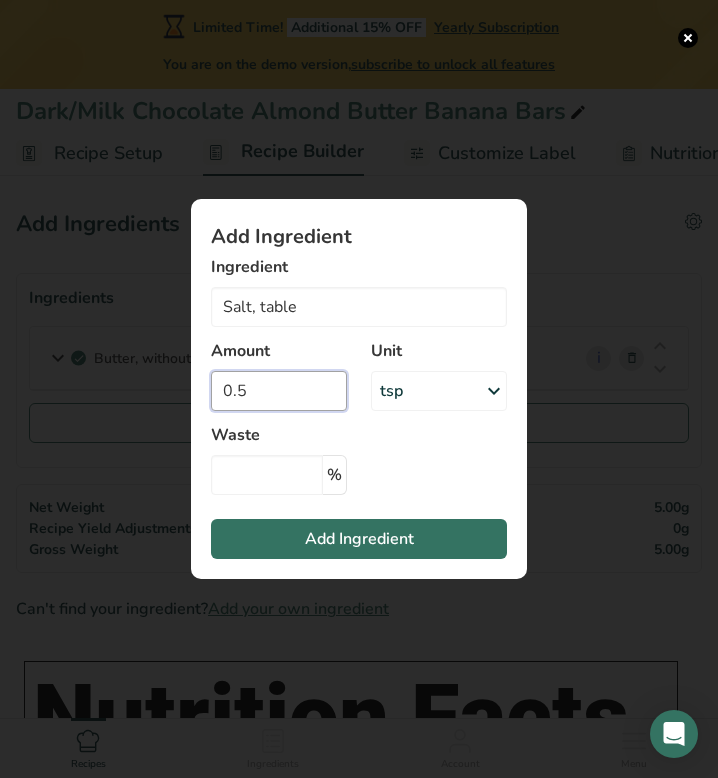 type on "0.5" 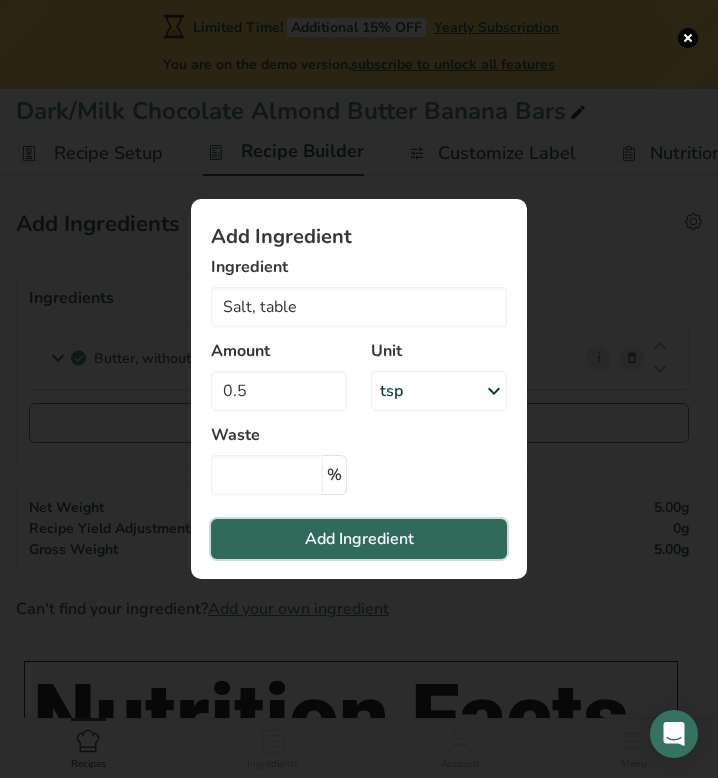 click on "Add Ingredient" at bounding box center [359, 539] 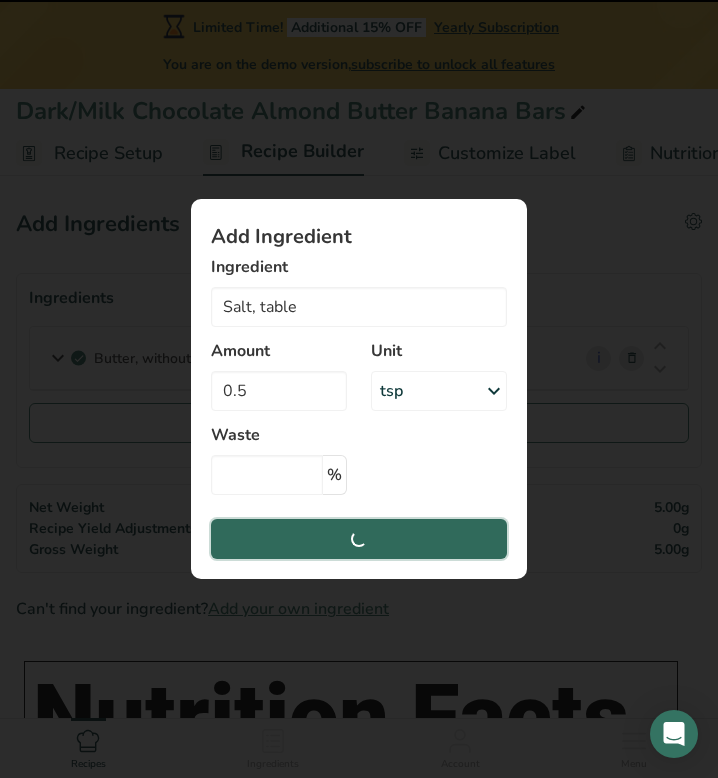 type 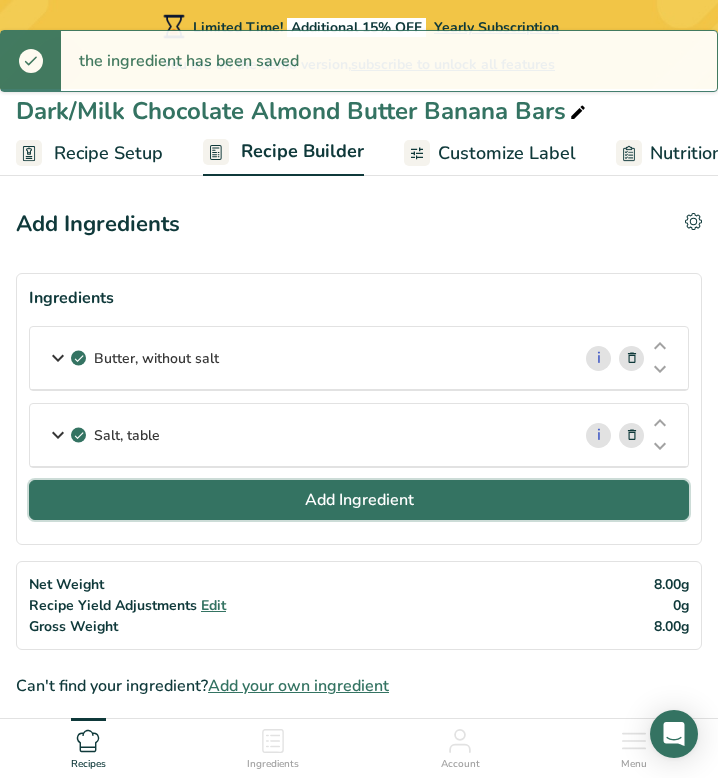 click on "Add Ingredient" at bounding box center (359, 500) 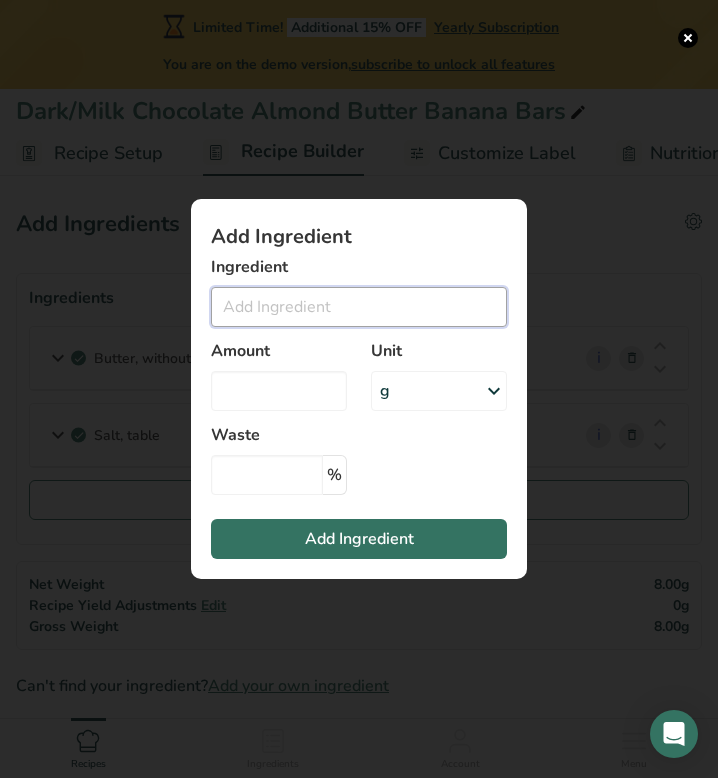 click at bounding box center [359, 307] 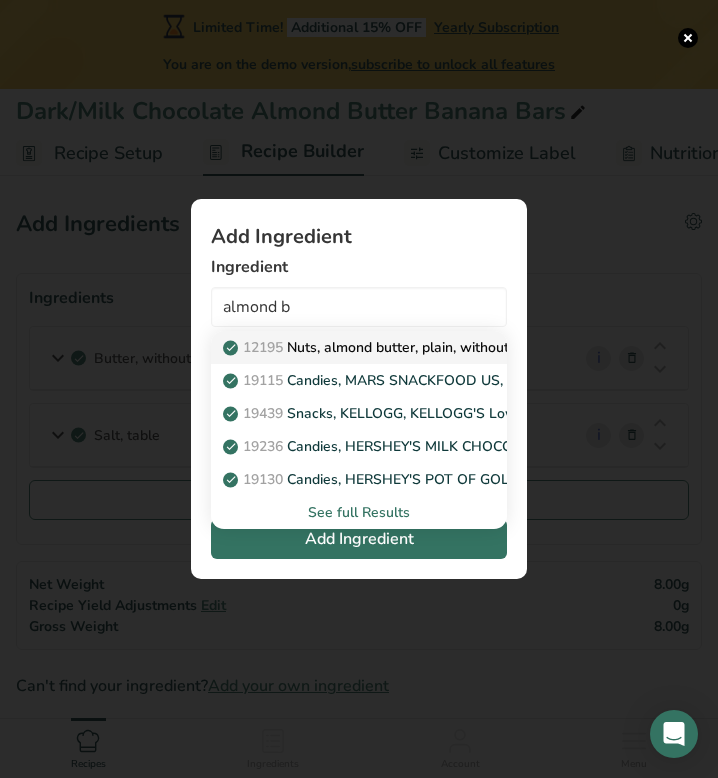 click on "[NUMBER]
Nuts, almond butter, plain, without salt added" at bounding box center (404, 347) 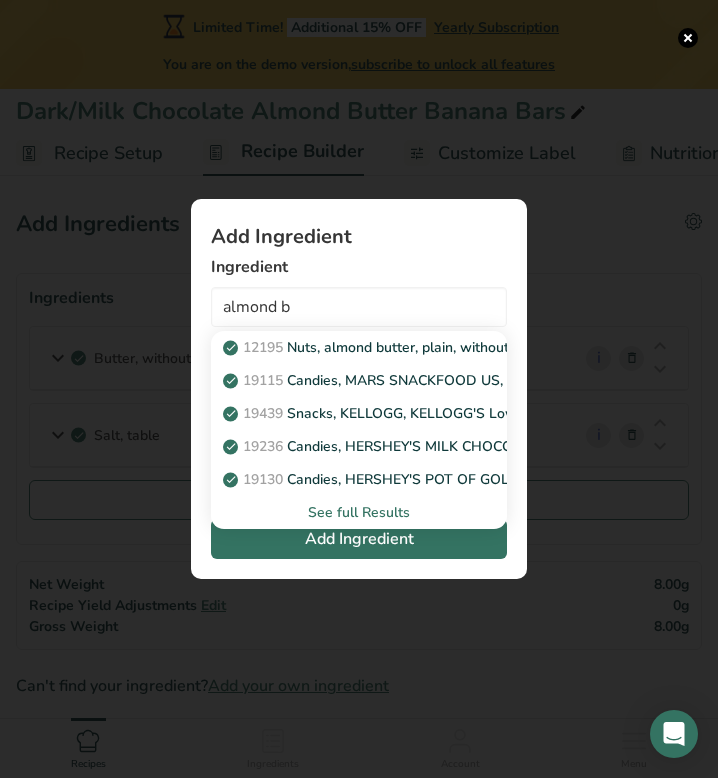 type on "Nuts, almond butter, plain, without salt added" 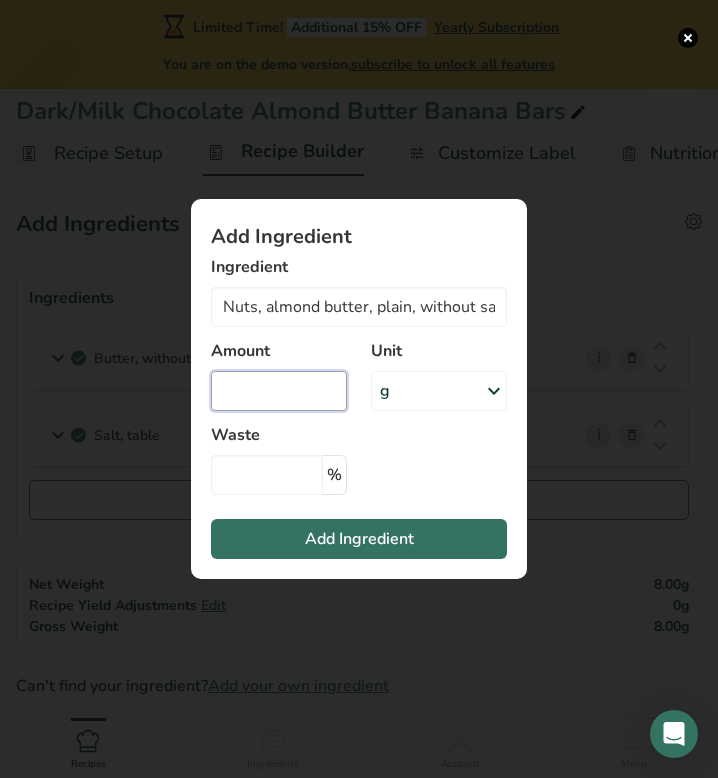 click at bounding box center (279, 391) 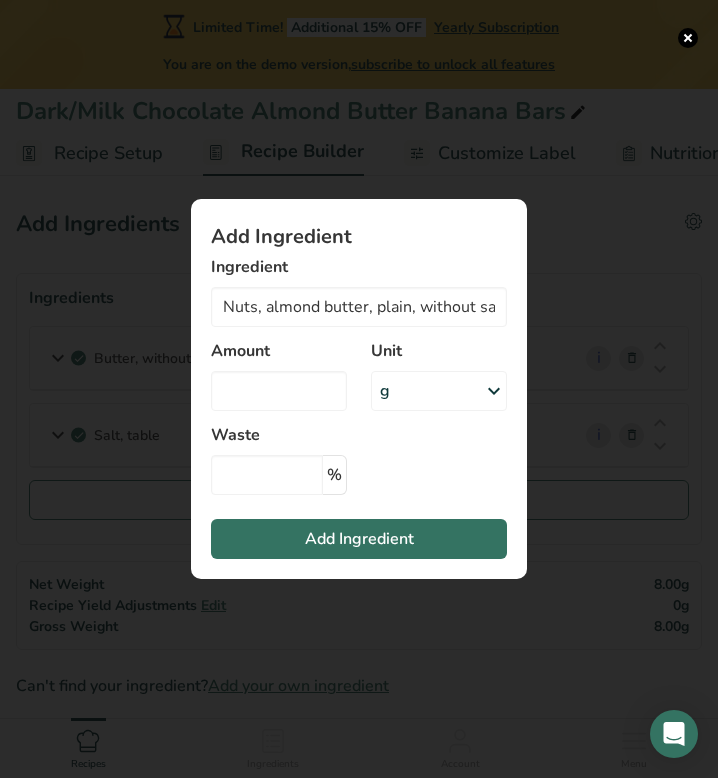 click on "g" at bounding box center (439, 391) 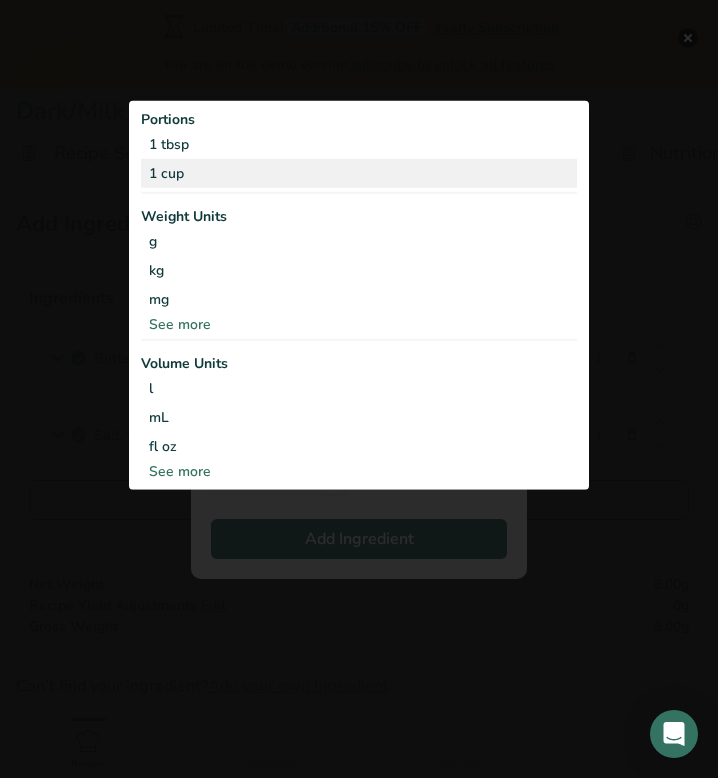 click on "1 cup" at bounding box center [359, 172] 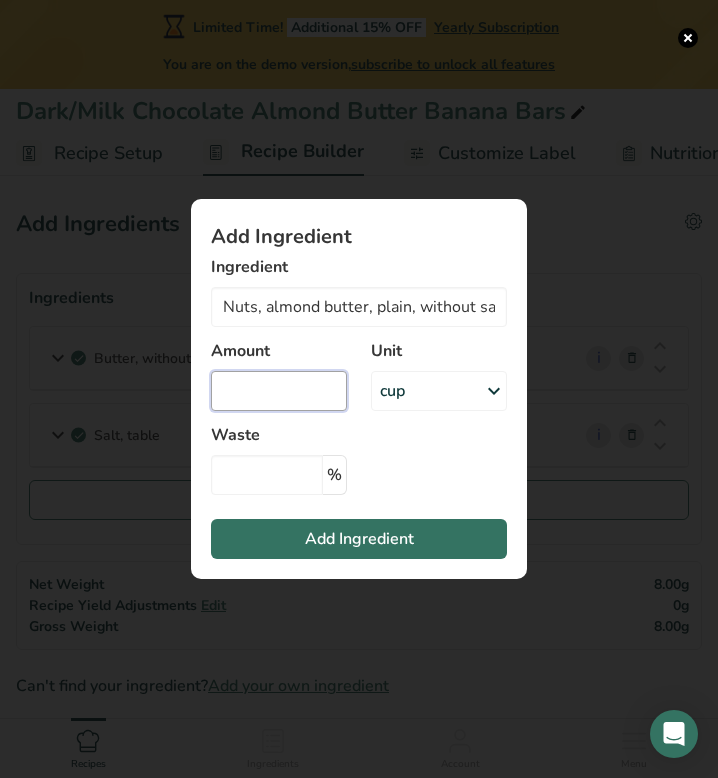click at bounding box center (279, 391) 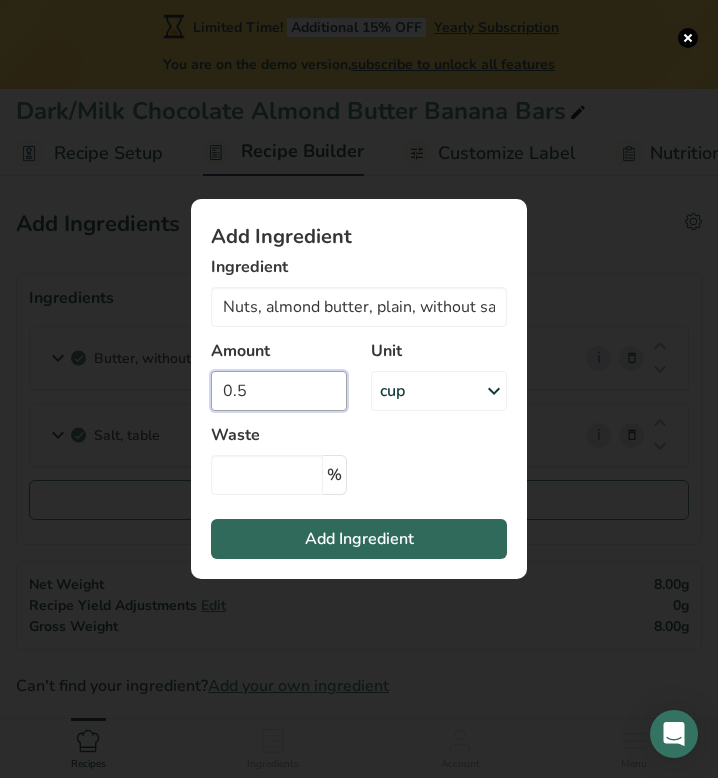 type on "0.5" 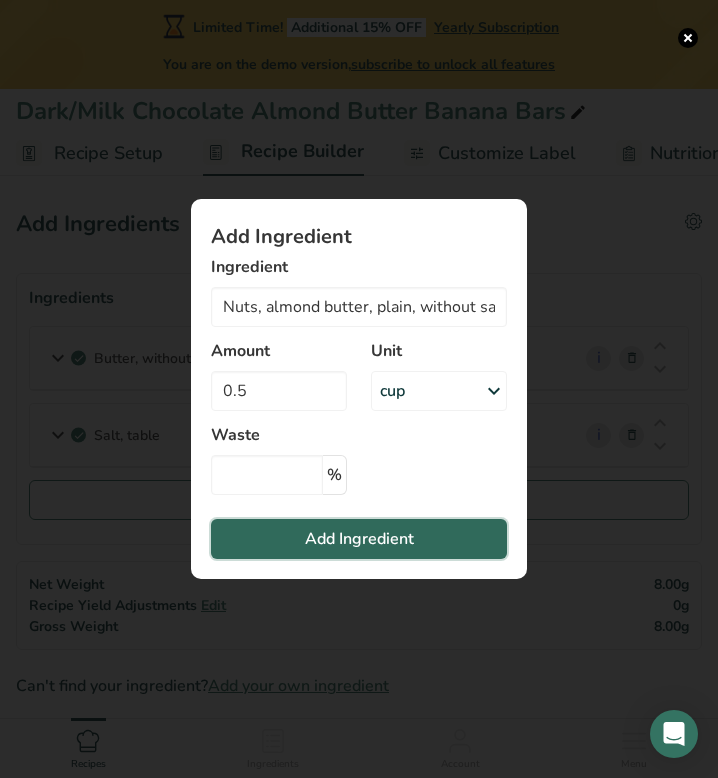 click on "Add Ingredient" at bounding box center [359, 539] 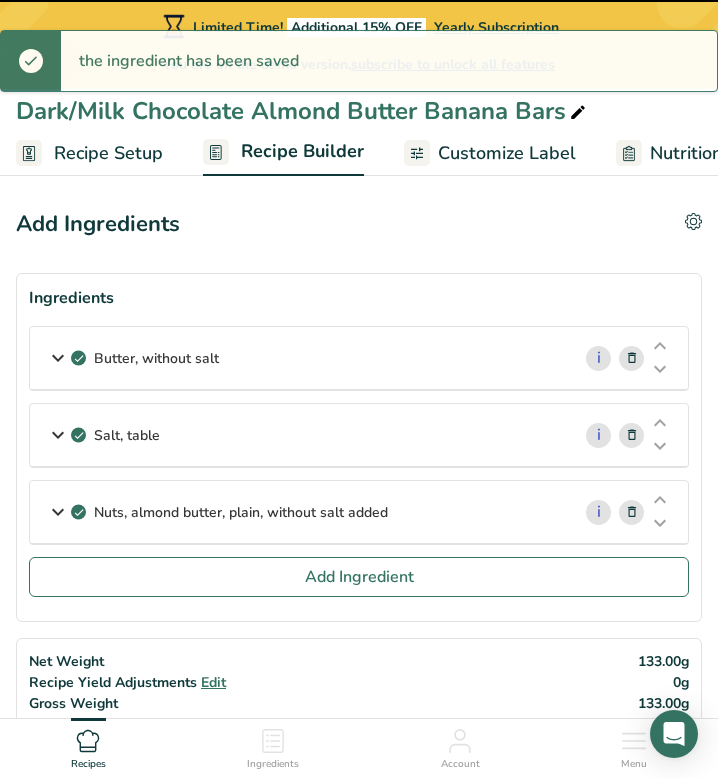 type 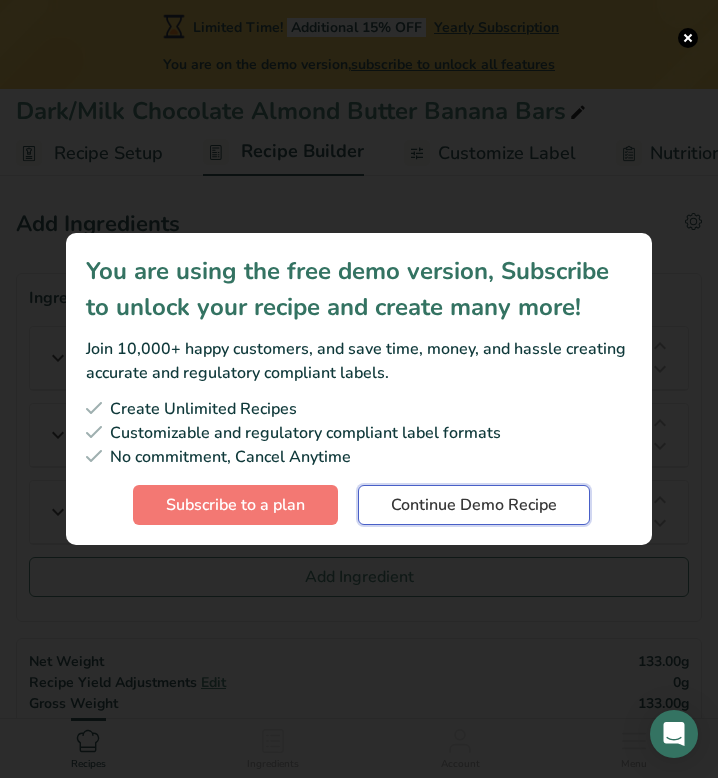 click on "Continue Demo Recipe" at bounding box center [474, 505] 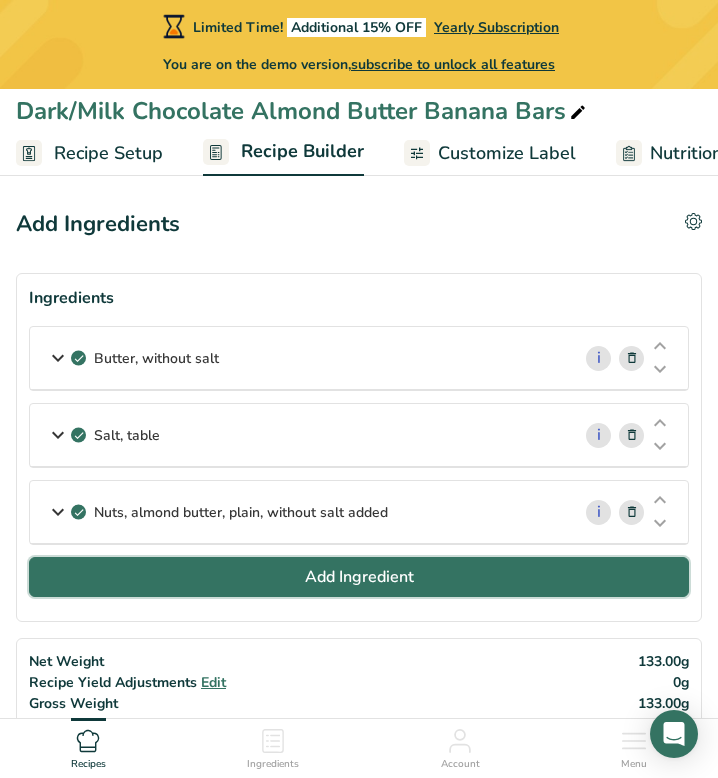 click on "Add Ingredient" at bounding box center (359, 577) 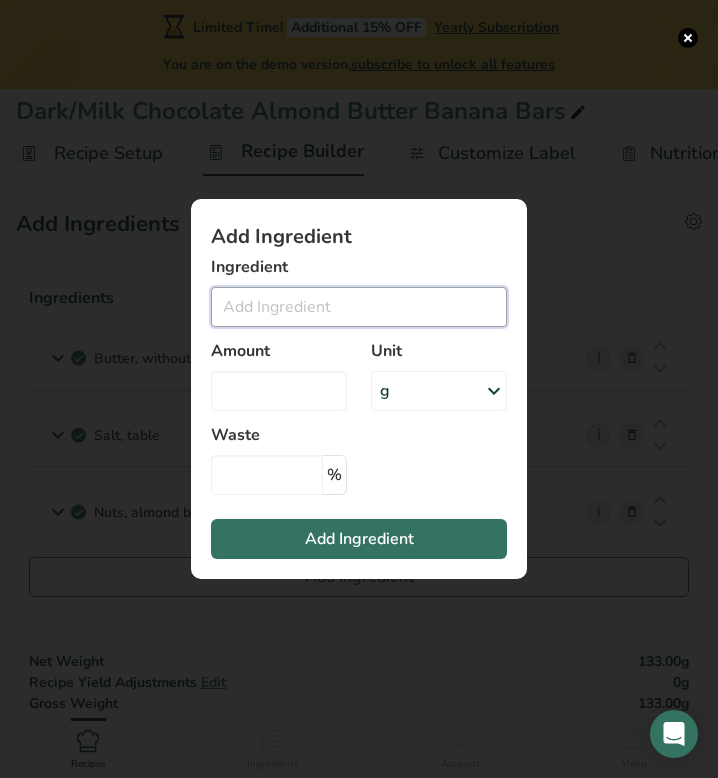 click at bounding box center [359, 307] 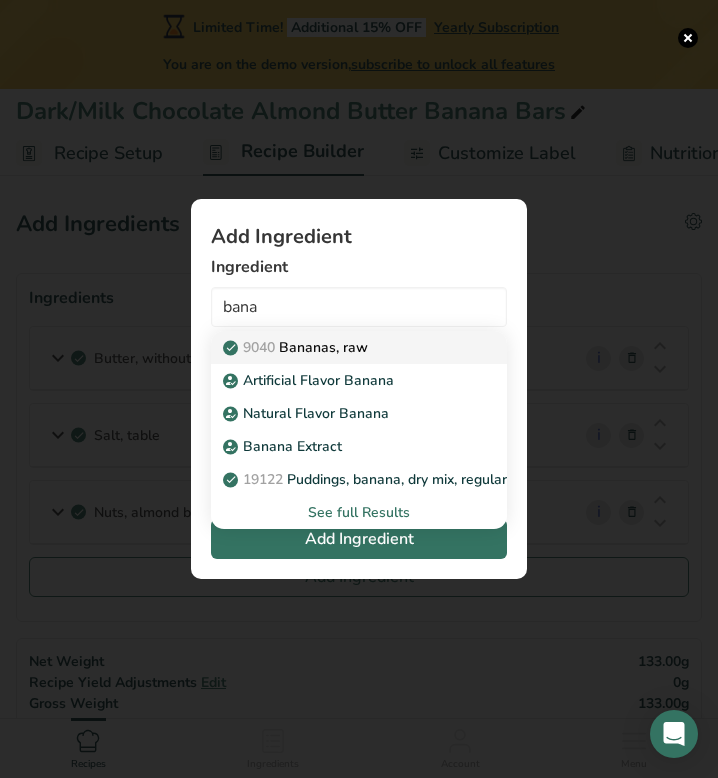 click on "9040
Bananas, raw" at bounding box center [297, 347] 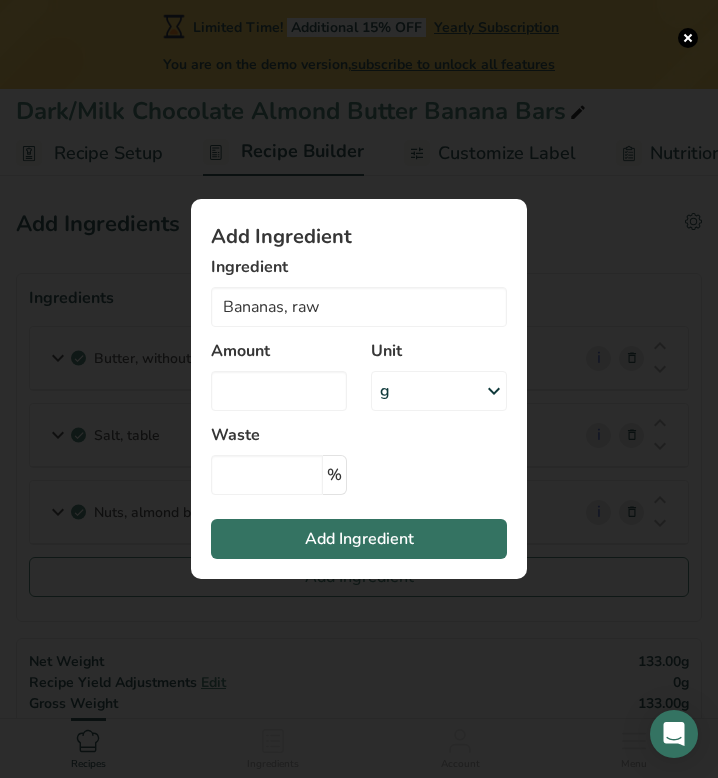 click on "g" at bounding box center (439, 391) 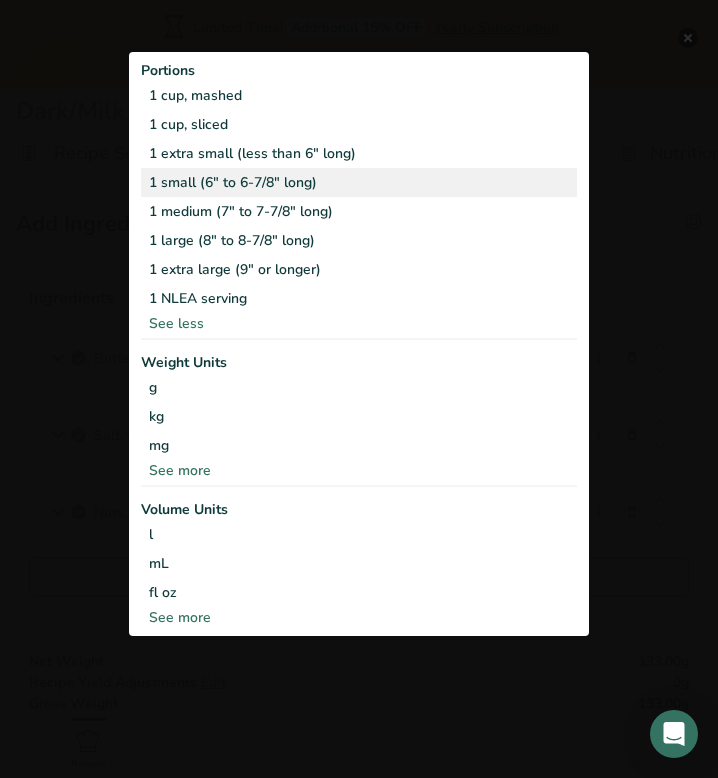 click on "1 small (6" to 6-7/8" long)" at bounding box center [359, 182] 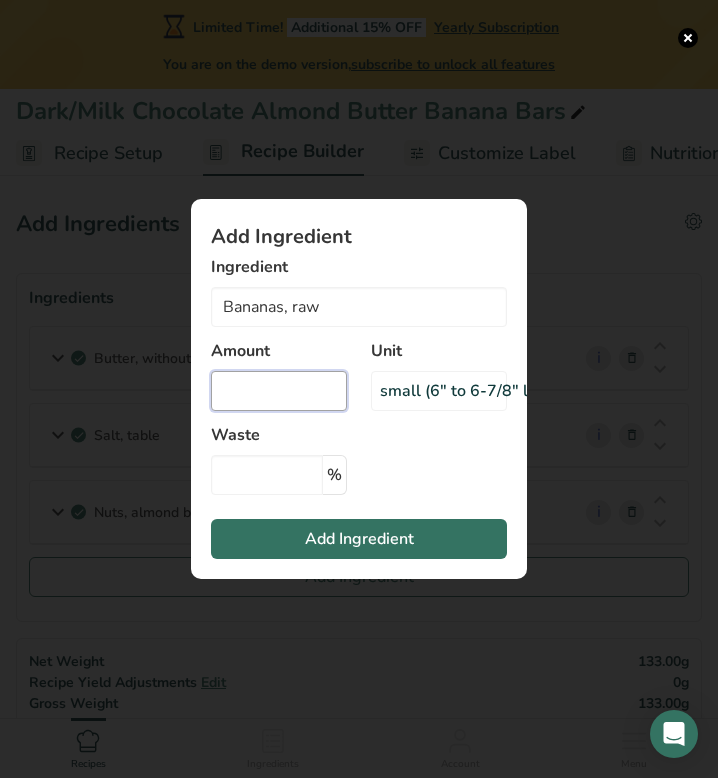 click at bounding box center (279, 391) 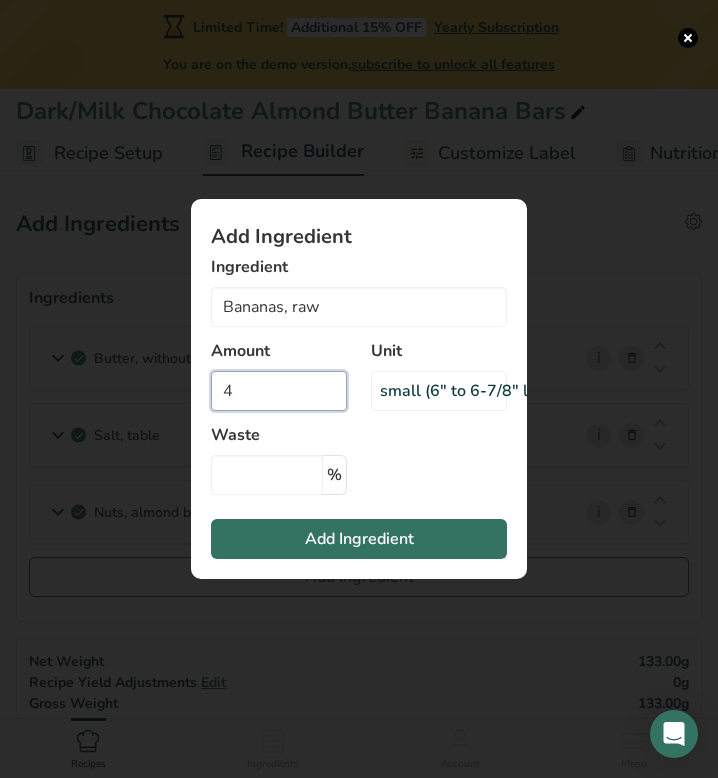 type on "4" 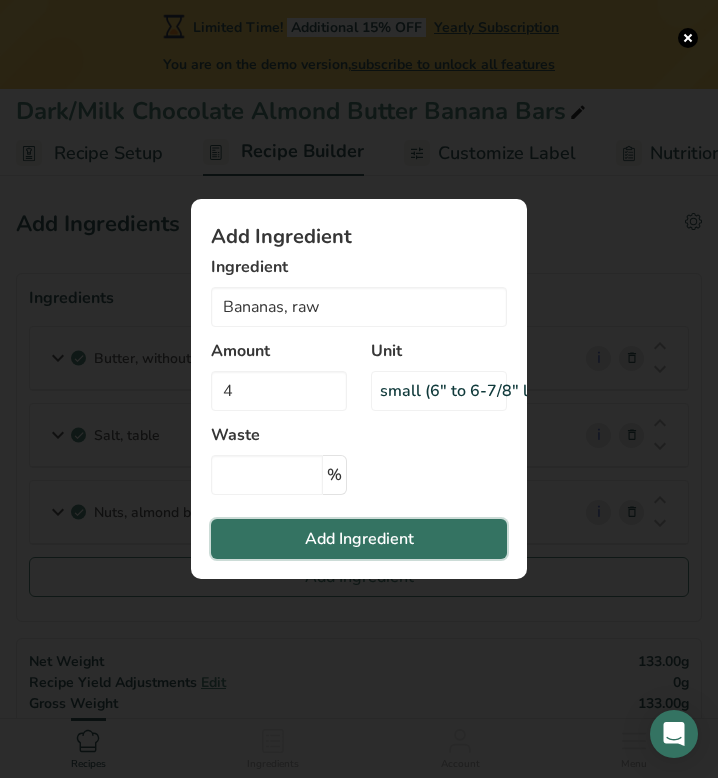 click on "Add Ingredient" at bounding box center [359, 539] 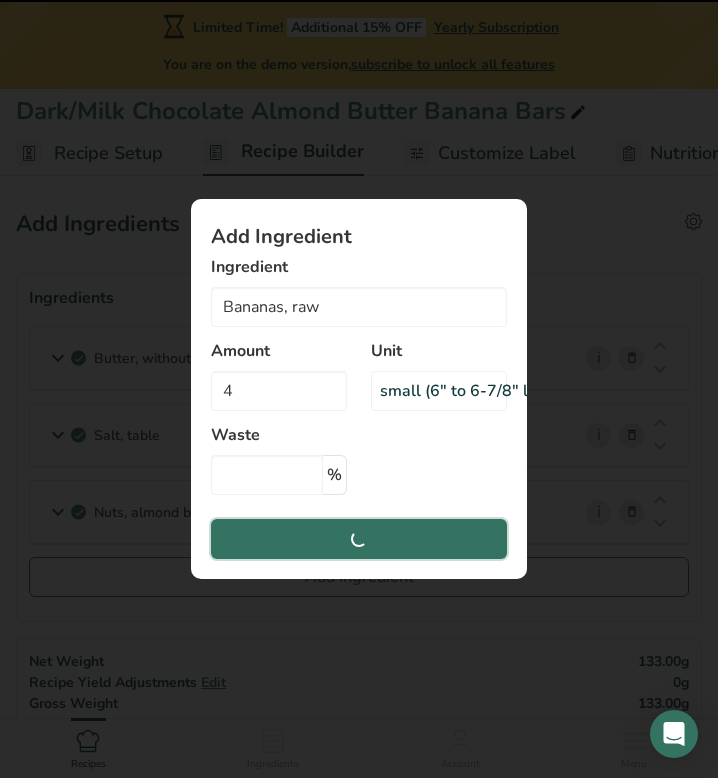 type 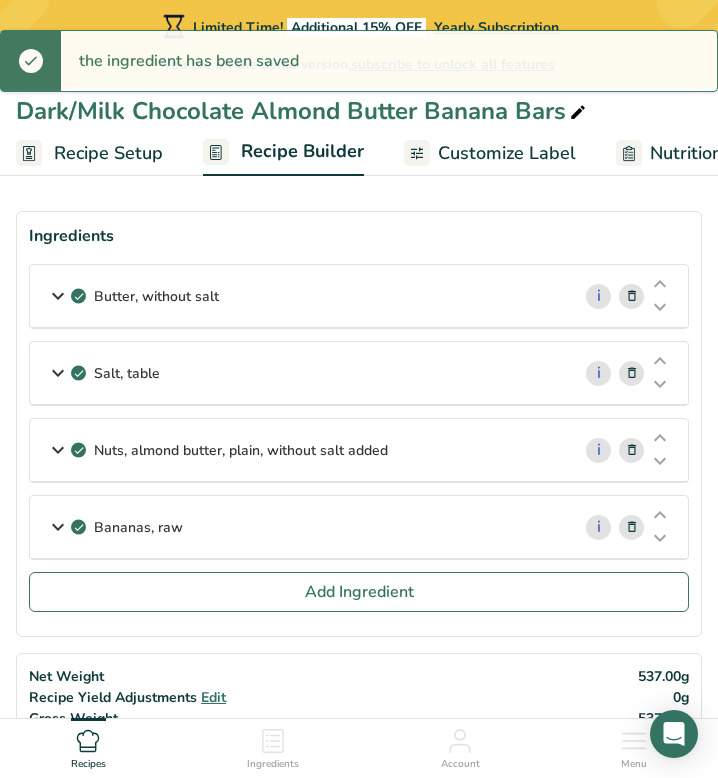 scroll, scrollTop: 68, scrollLeft: 0, axis: vertical 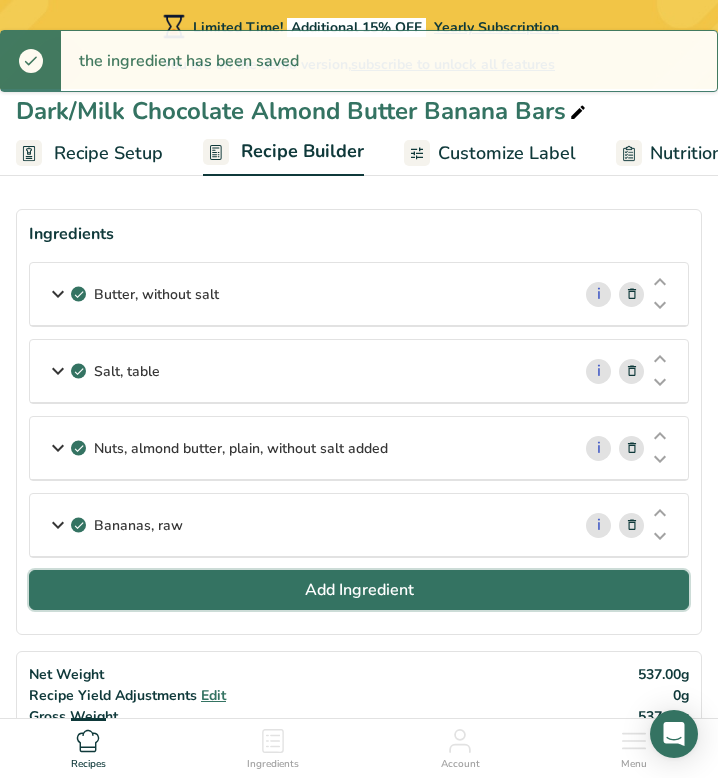 click on "Add Ingredient" at bounding box center [359, 590] 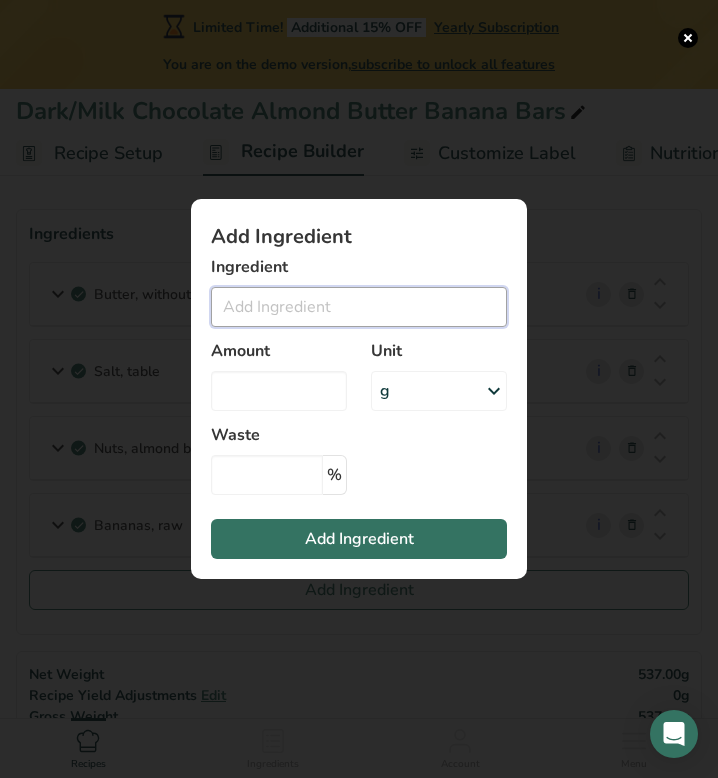 click at bounding box center (359, 307) 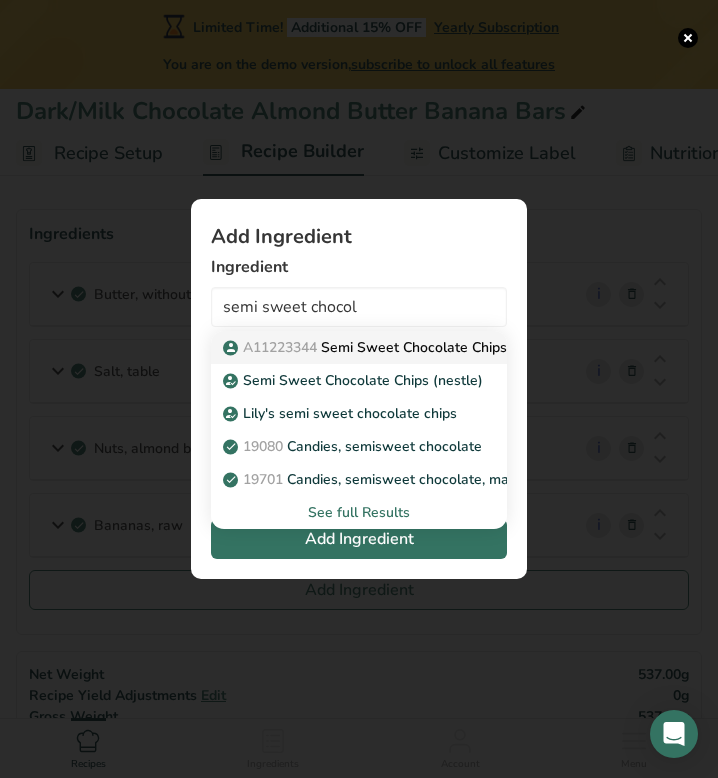 click on "[PRODUCT_CODE]
Semi Sweet Chocolate Chips" at bounding box center [367, 347] 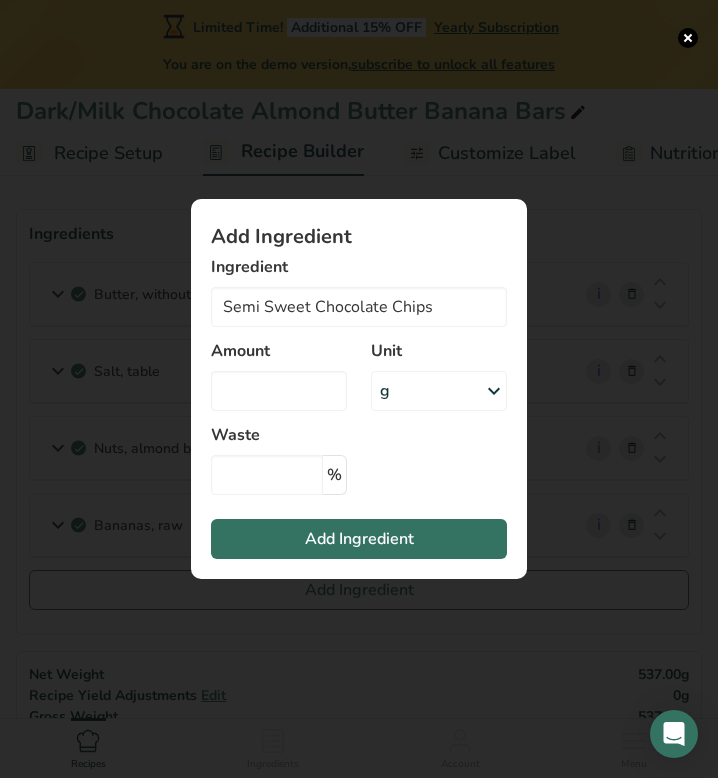 click on "g" at bounding box center (439, 391) 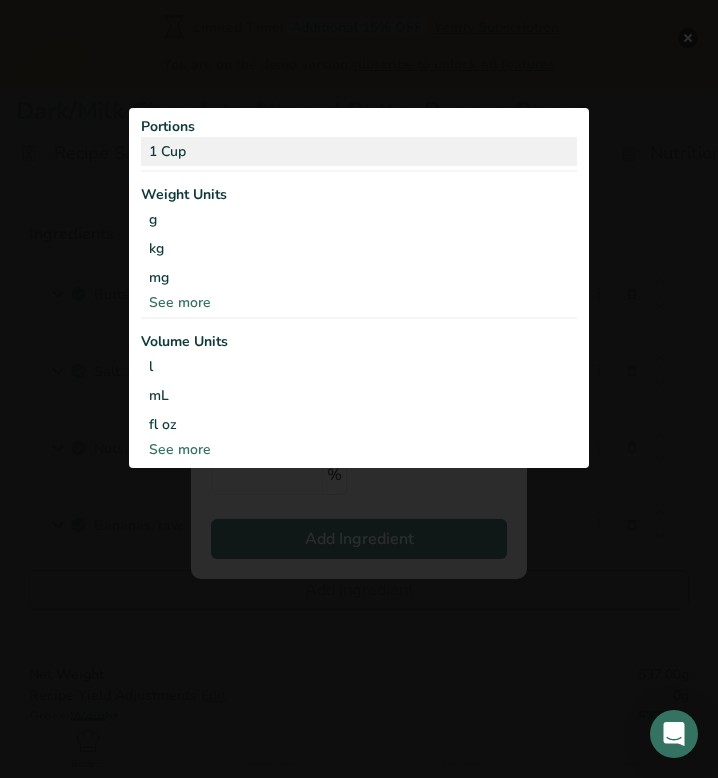 click on "1 Cup" at bounding box center [359, 151] 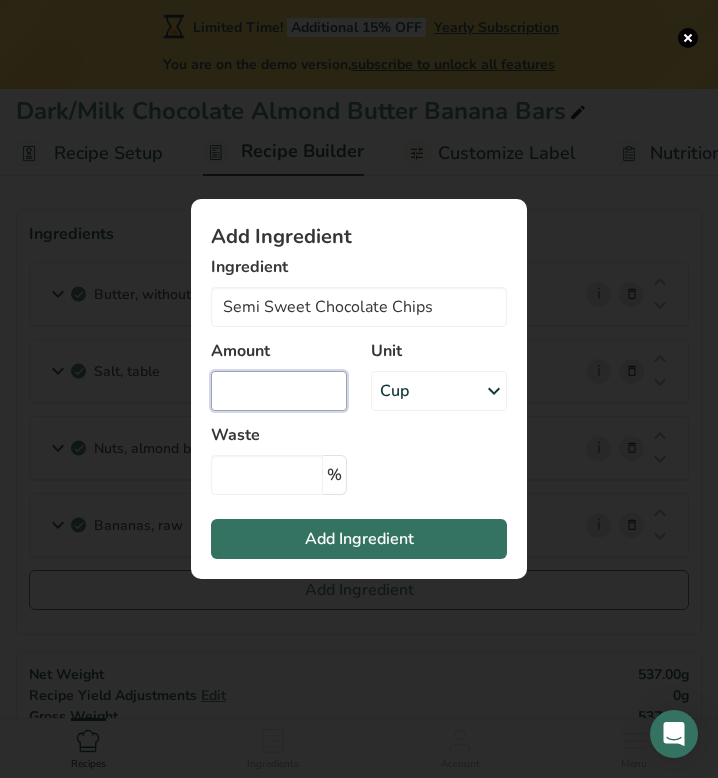 click at bounding box center (279, 391) 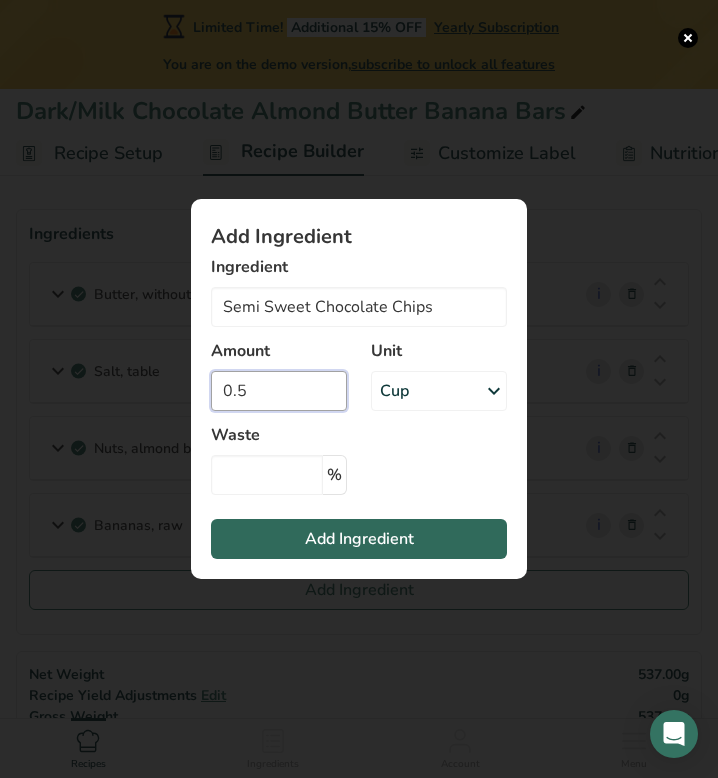 type on "0.5" 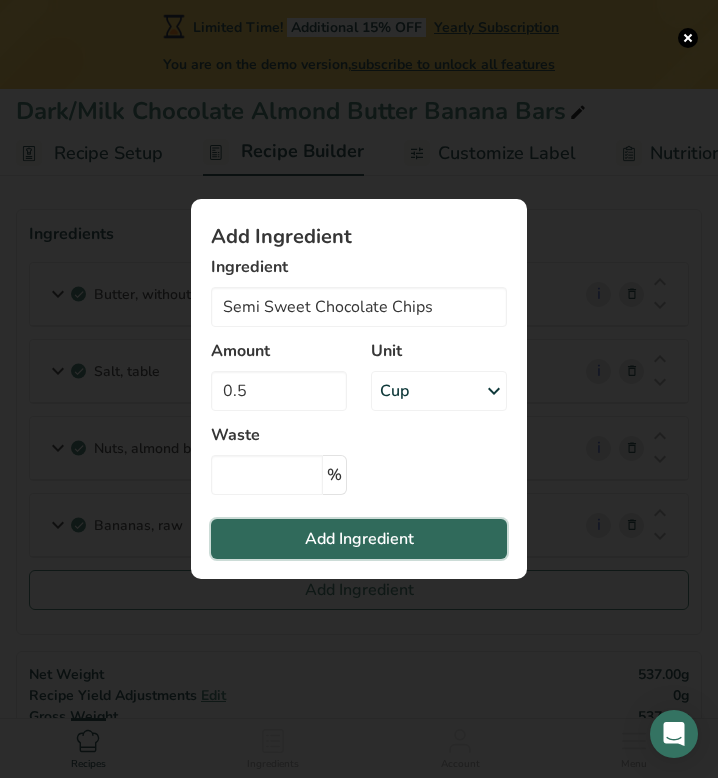 click on "Add Ingredient" at bounding box center [359, 539] 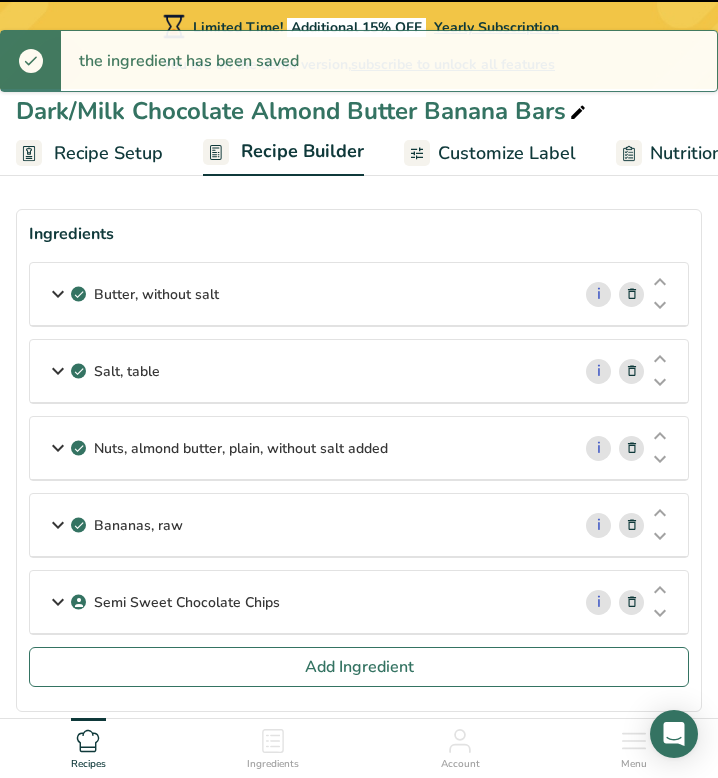 type 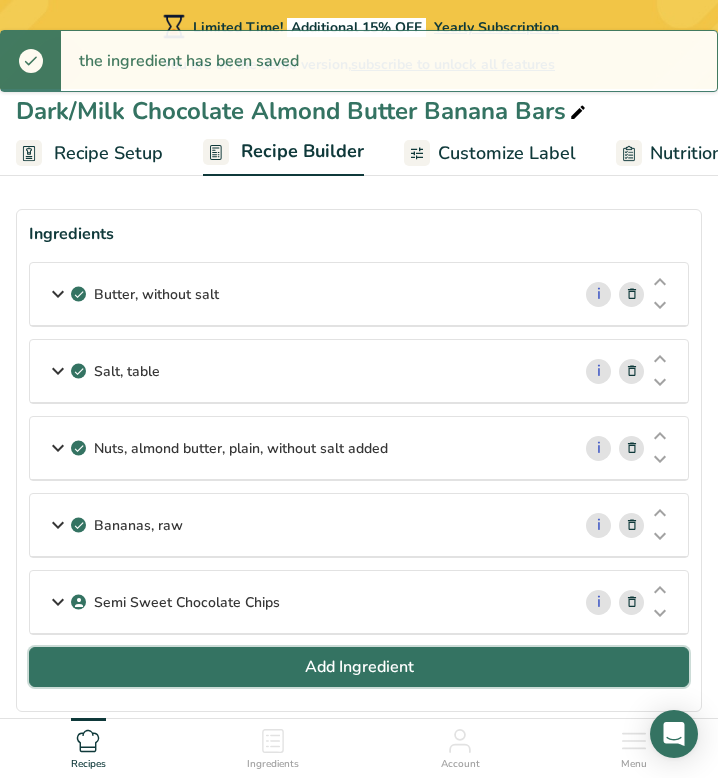 click on "Add Ingredient" at bounding box center [359, 667] 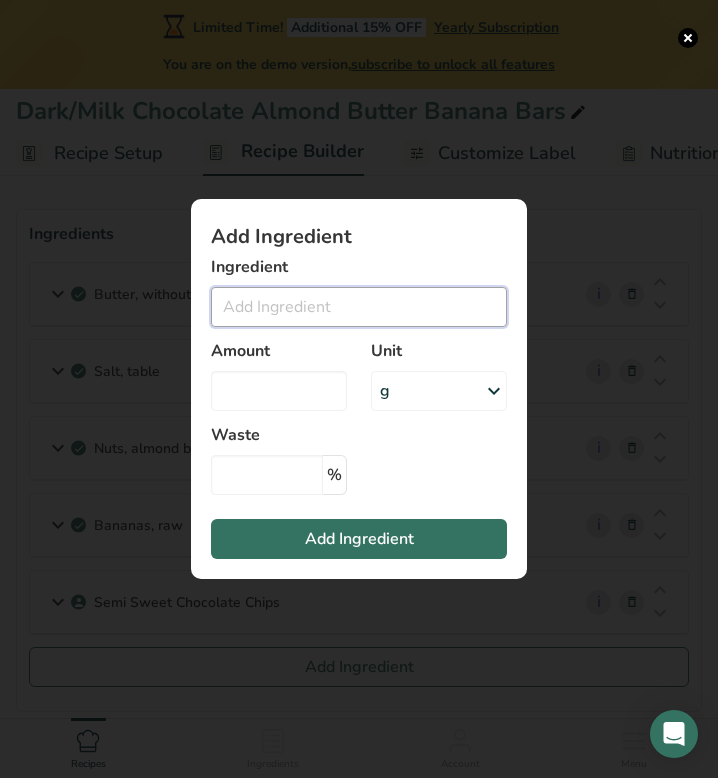 click at bounding box center (359, 307) 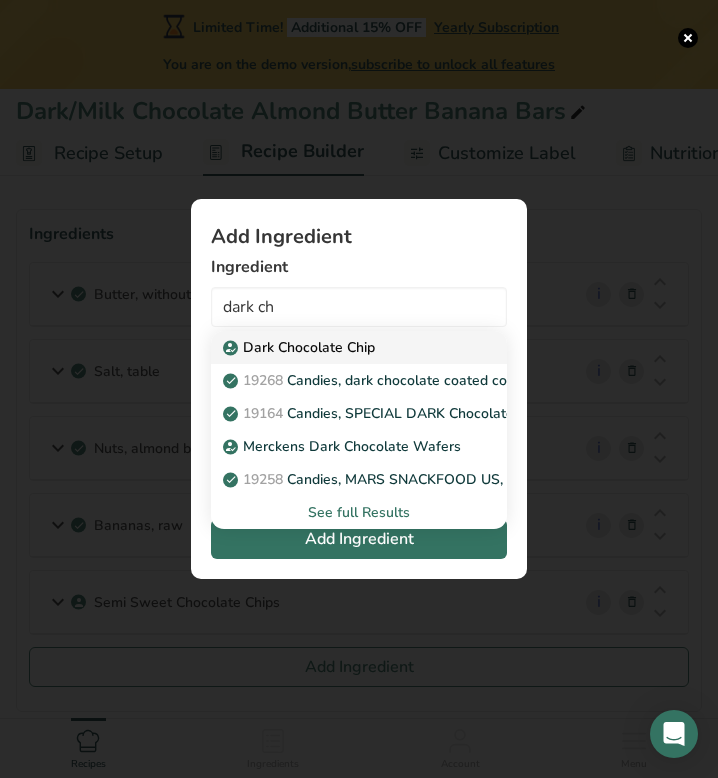 click on "Dark Chocolate Chip" at bounding box center (301, 347) 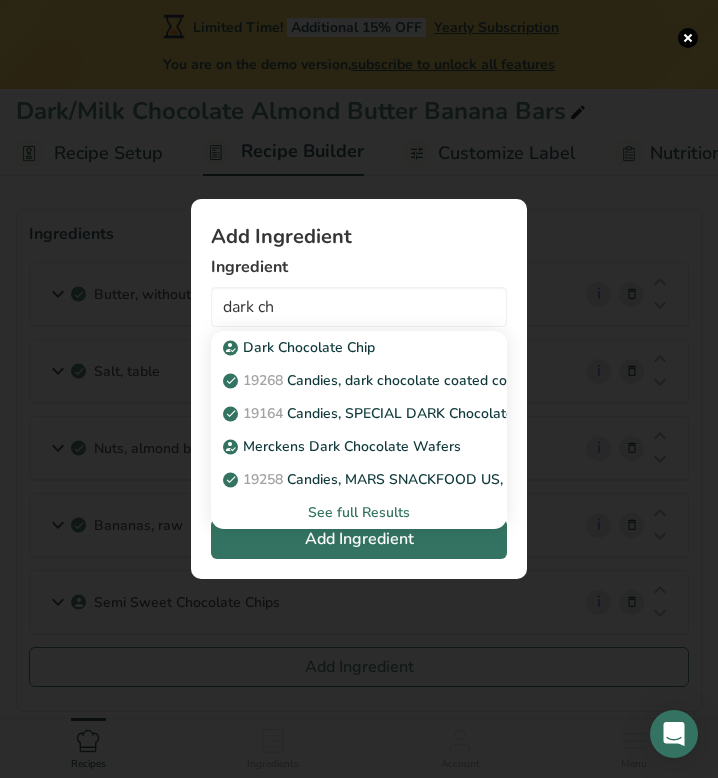 type on "Dark Chocolate Chip" 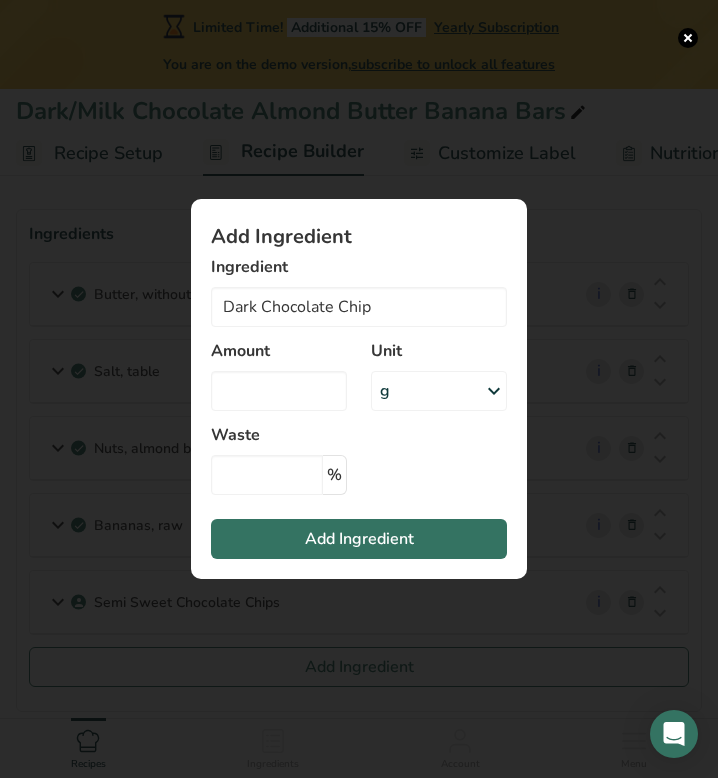 click on "g" at bounding box center [439, 391] 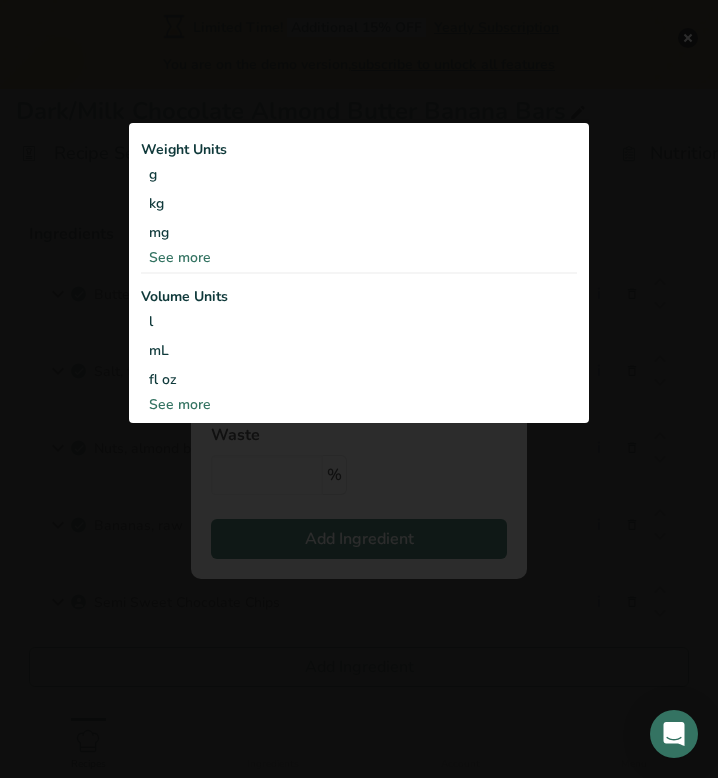 click on "See more" at bounding box center (359, 257) 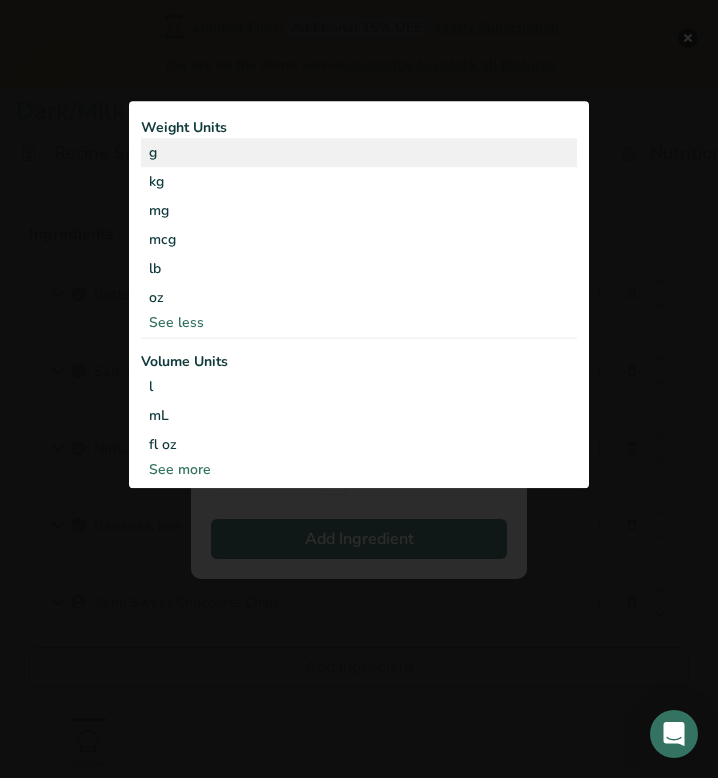click on "g" at bounding box center (359, 152) 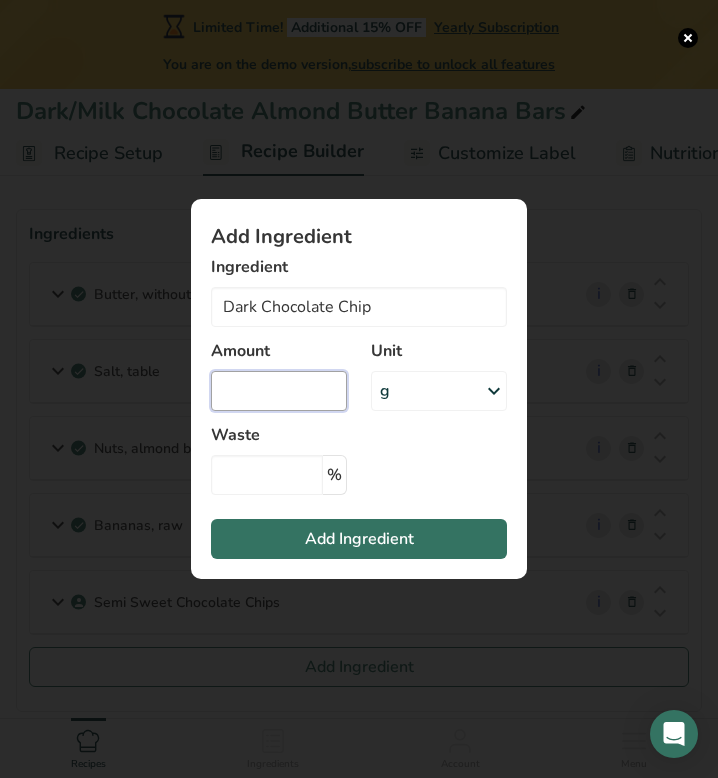 click at bounding box center [279, 391] 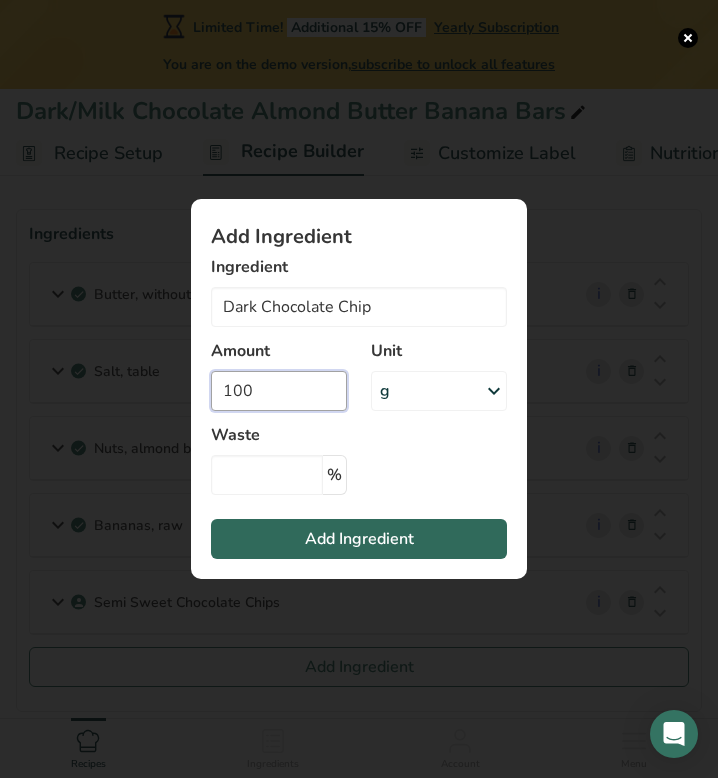type on "100" 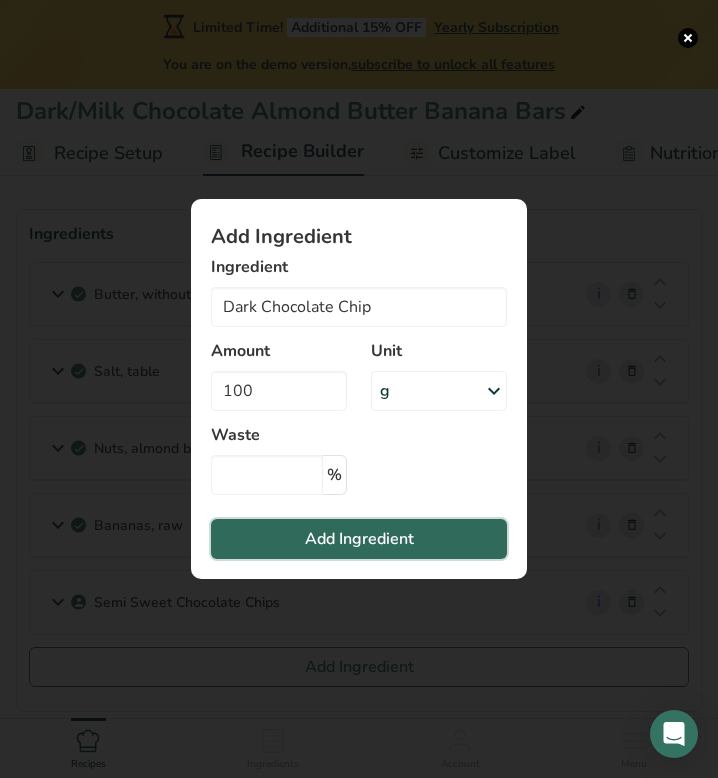 click on "Add Ingredient" at bounding box center [359, 539] 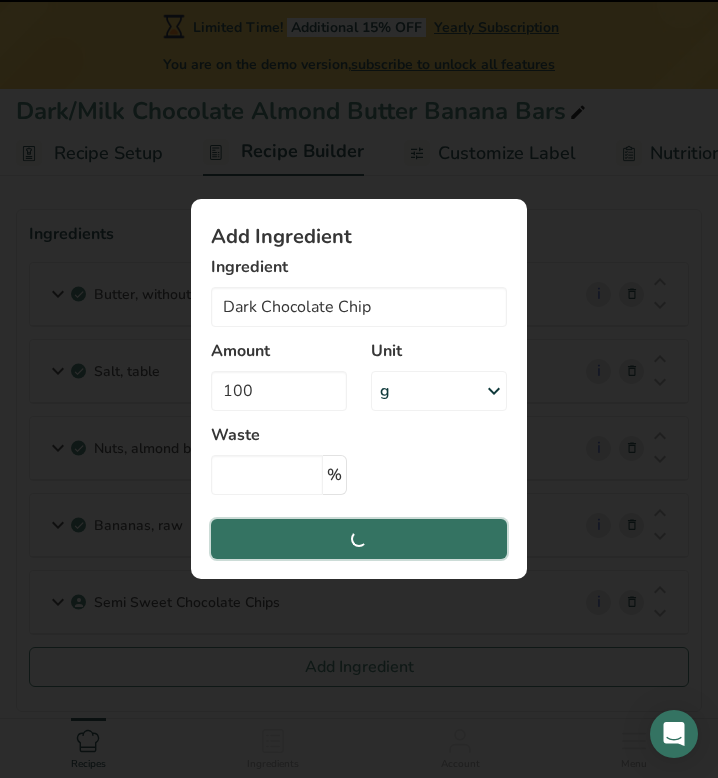 type 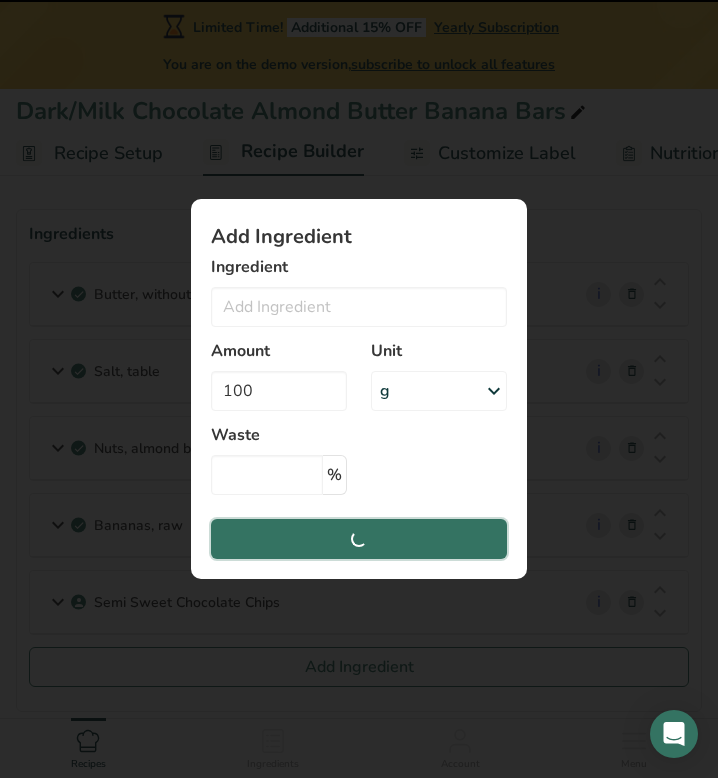 type 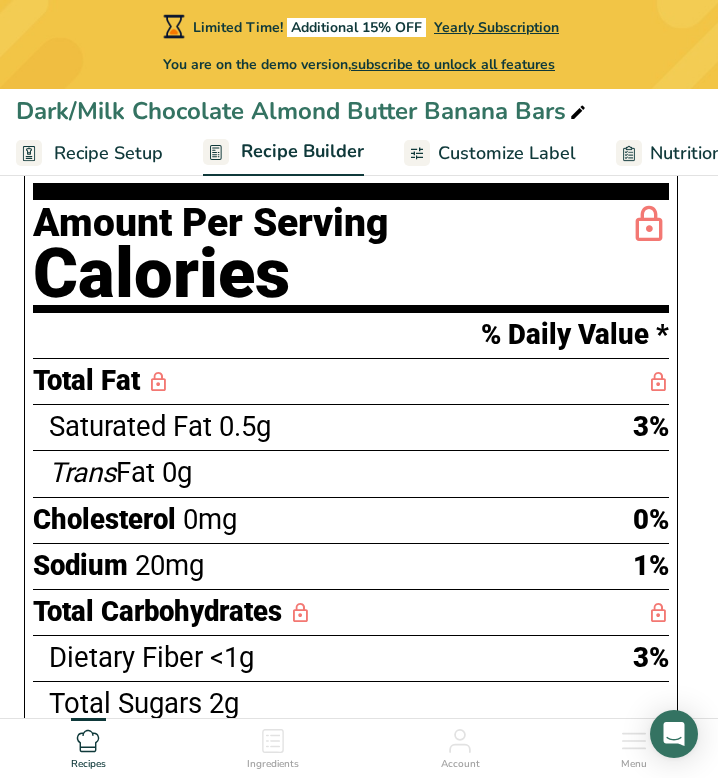scroll, scrollTop: 1073, scrollLeft: 0, axis: vertical 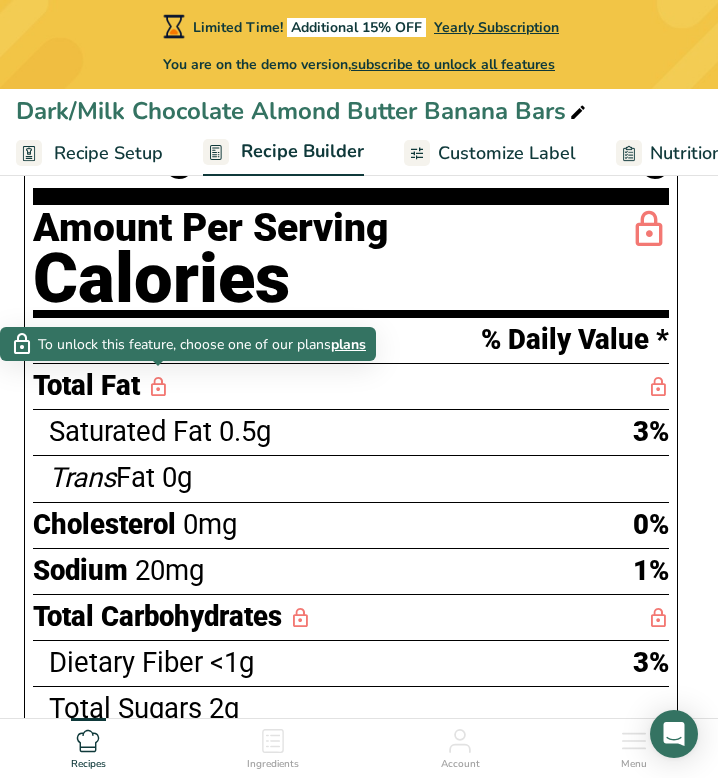 click on "plans" at bounding box center (348, 344) 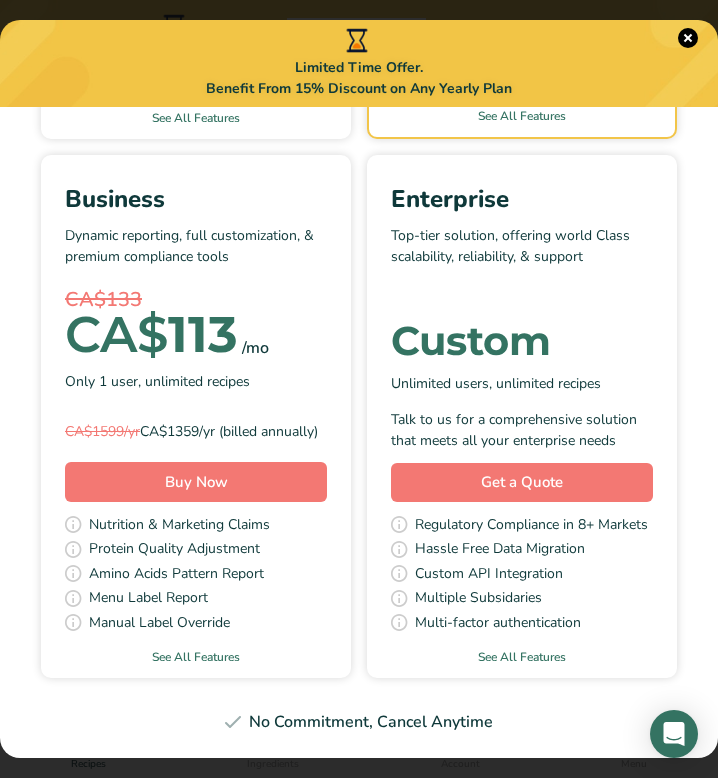 scroll, scrollTop: 0, scrollLeft: 0, axis: both 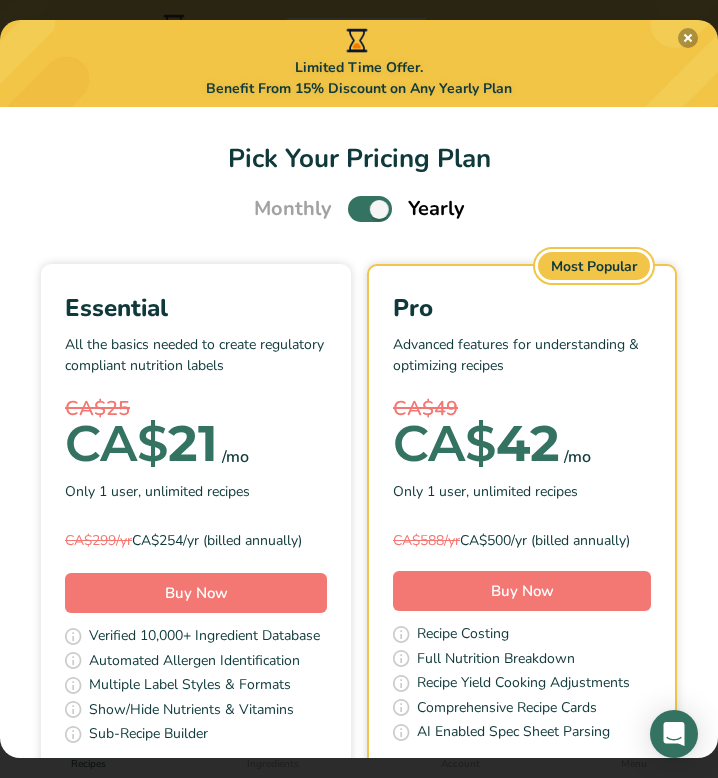 click at bounding box center (688, 38) 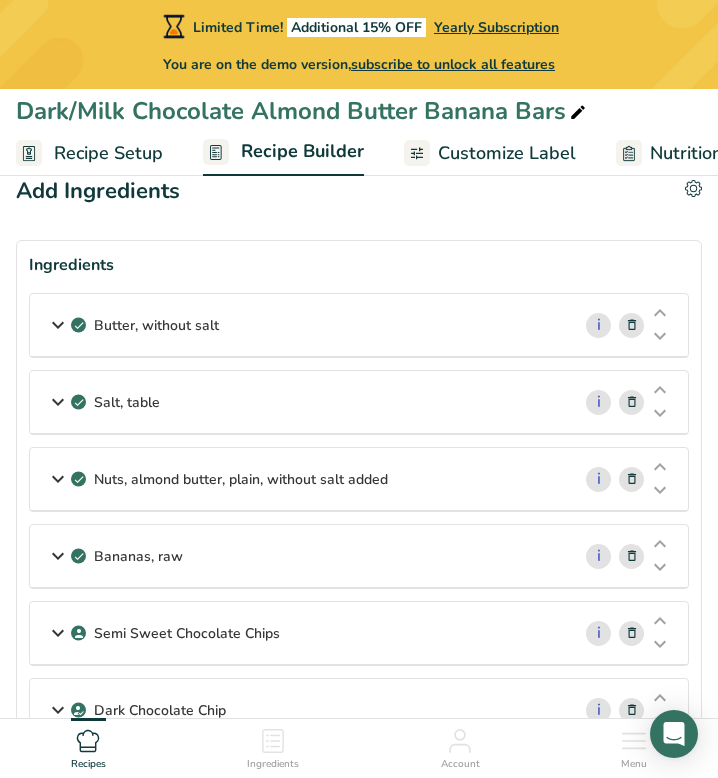 scroll, scrollTop: 0, scrollLeft: 0, axis: both 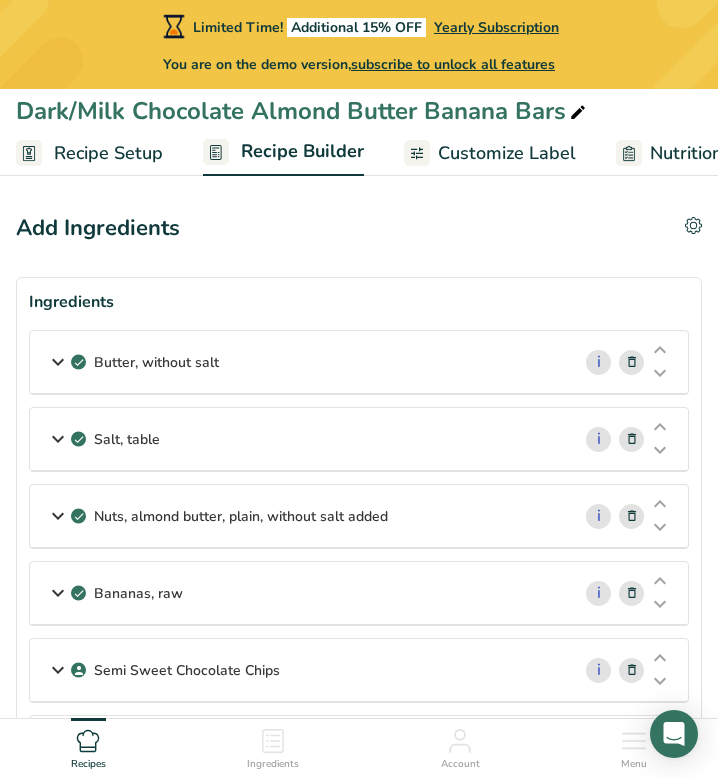 click on "Customize Label" at bounding box center [507, 153] 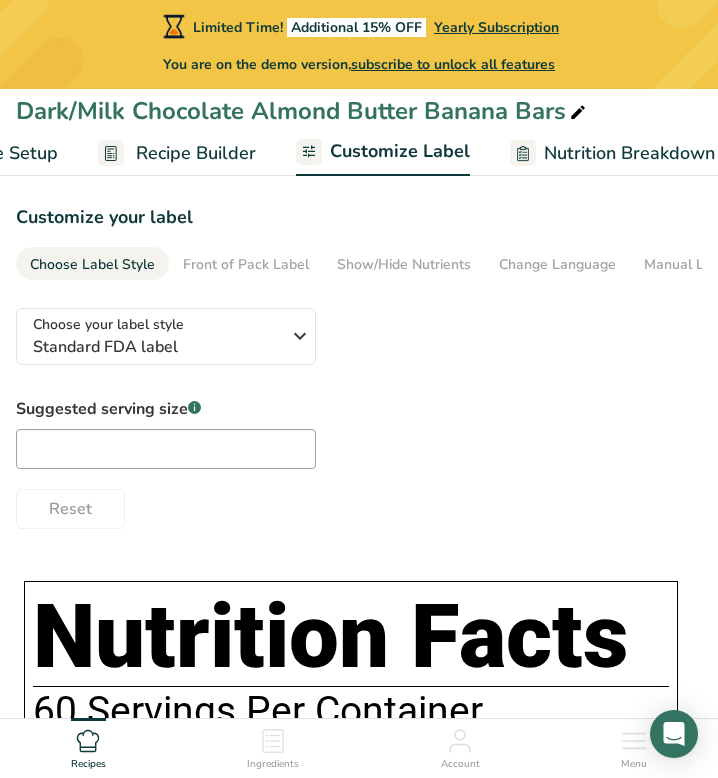 scroll, scrollTop: 0, scrollLeft: 373, axis: horizontal 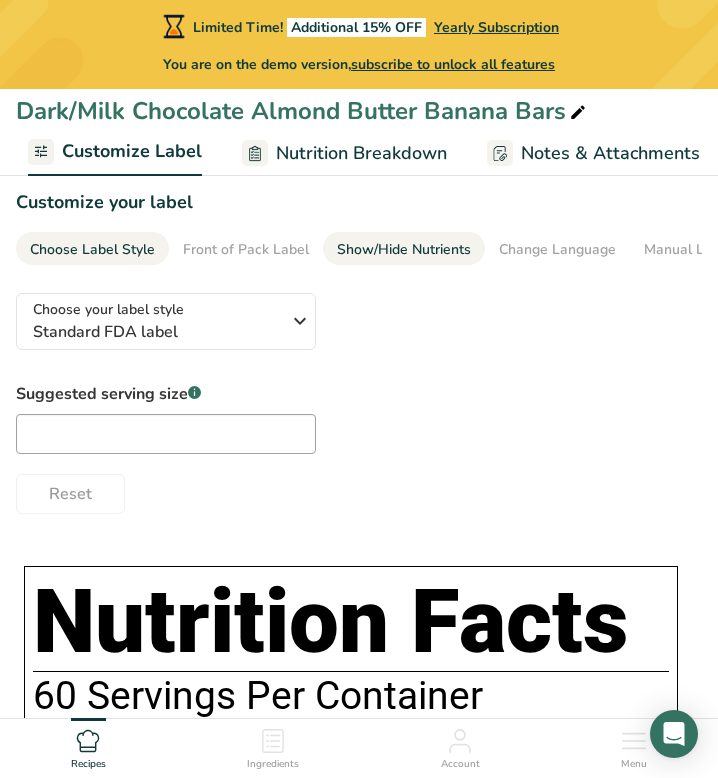 click on "Show/Hide Nutrients" at bounding box center [404, 249] 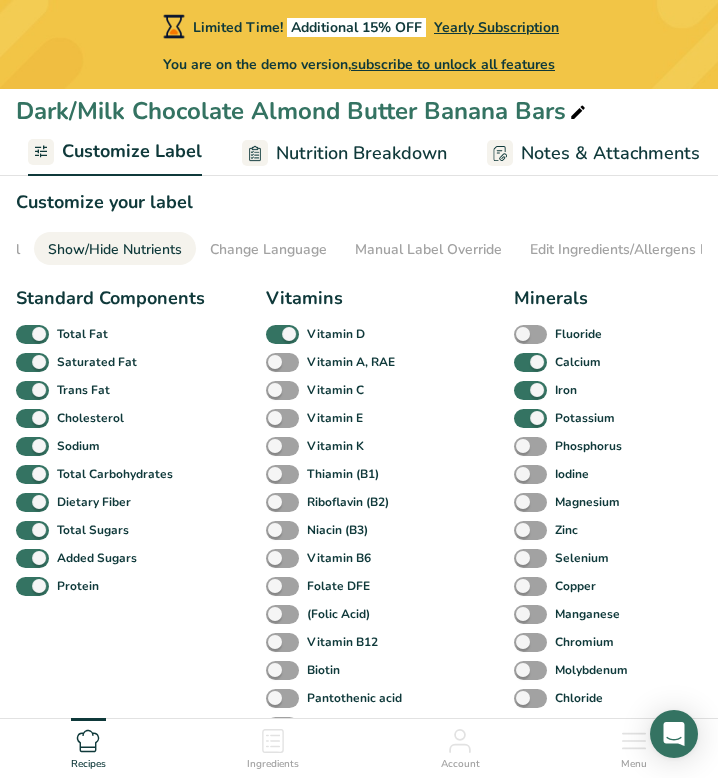 scroll, scrollTop: 0, scrollLeft: 302, axis: horizontal 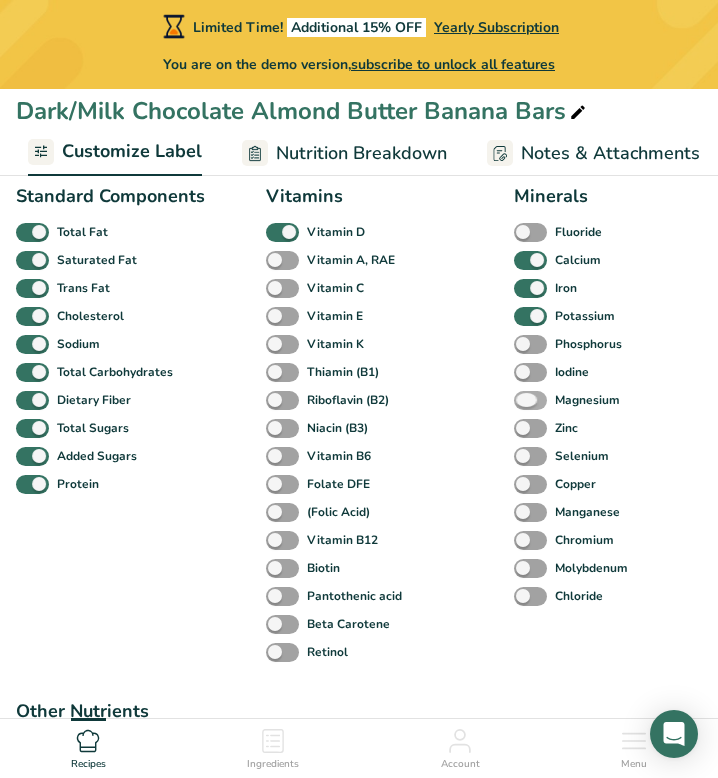 click at bounding box center [530, 400] 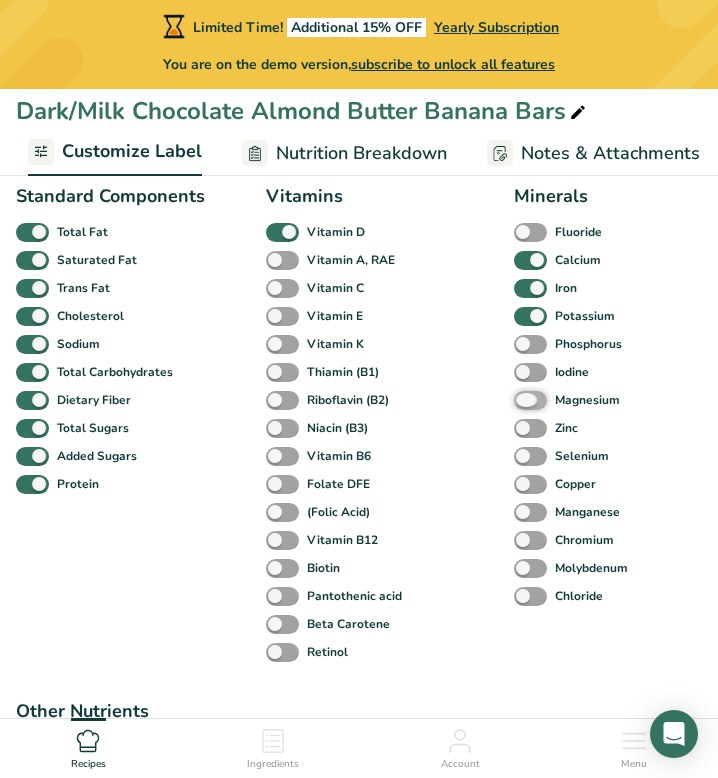 click on "Magnesium" at bounding box center (520, 400) 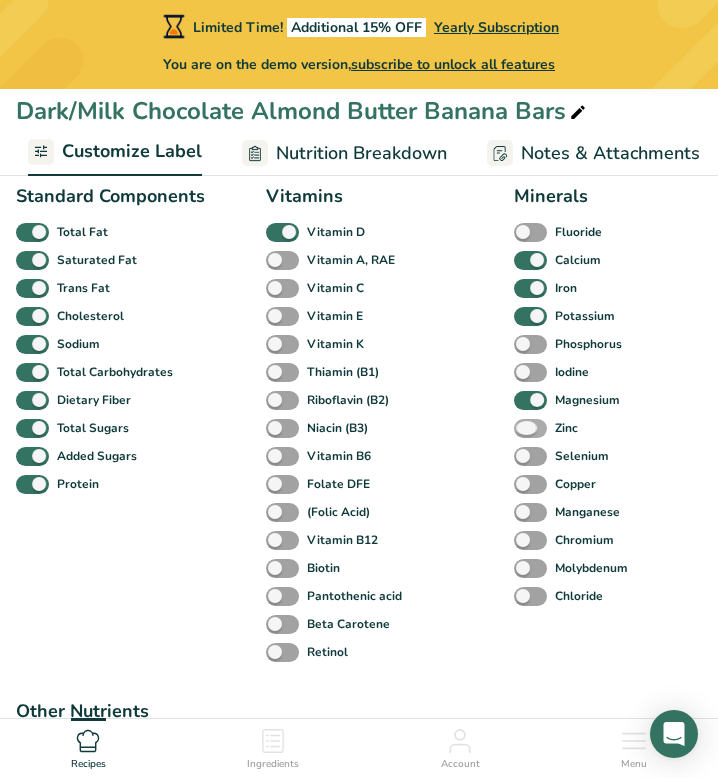 click at bounding box center (530, 428) 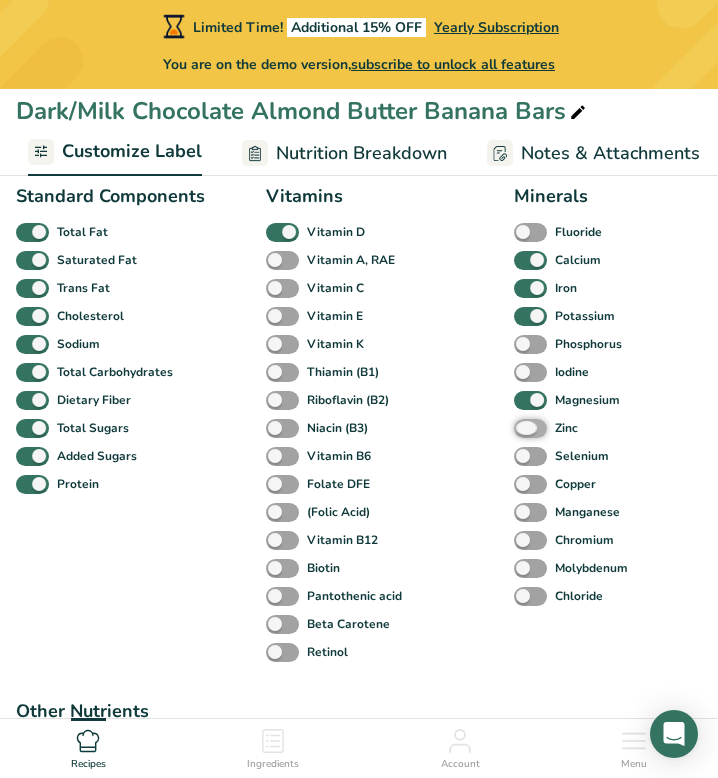 click on "Zinc" at bounding box center (520, 428) 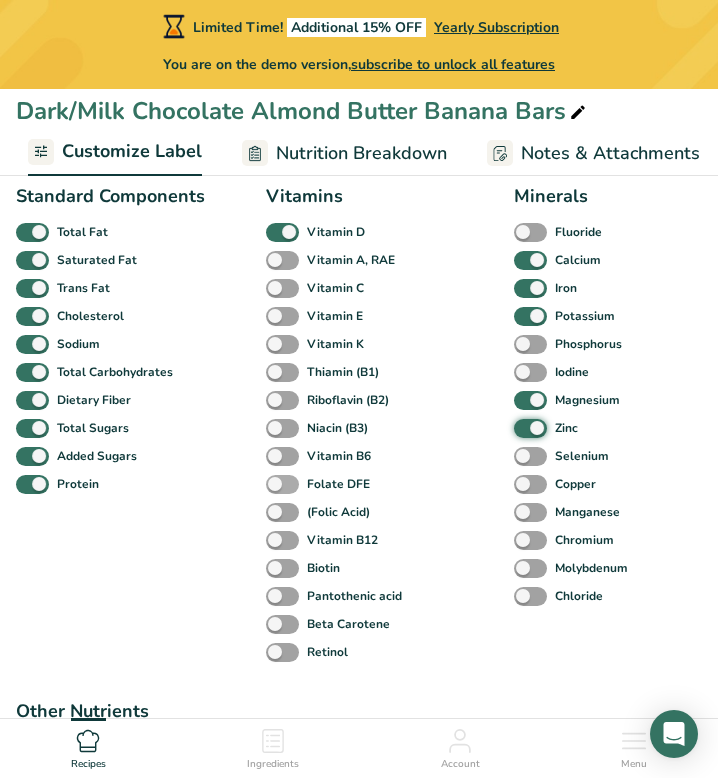 scroll, scrollTop: 0, scrollLeft: 0, axis: both 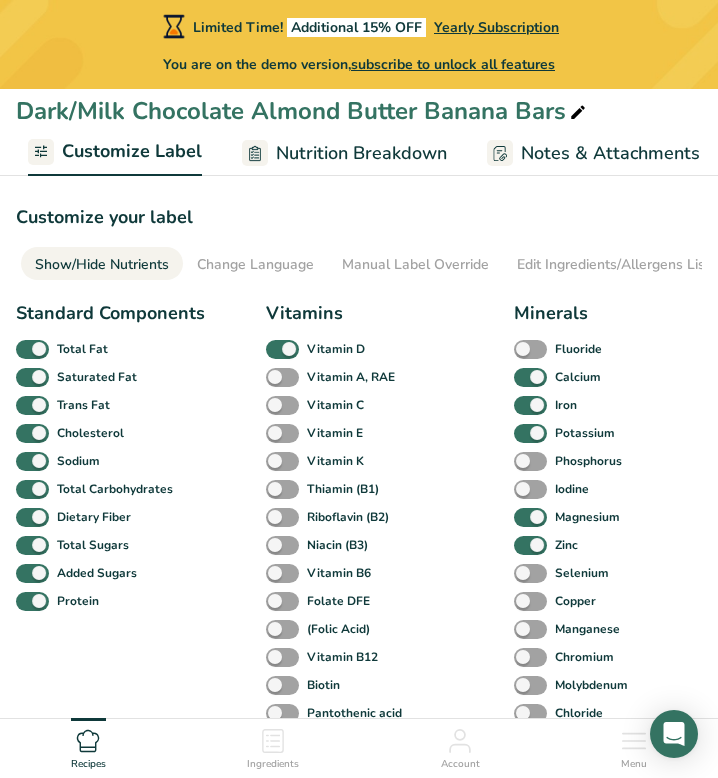 click on "Customize Label" at bounding box center (132, 151) 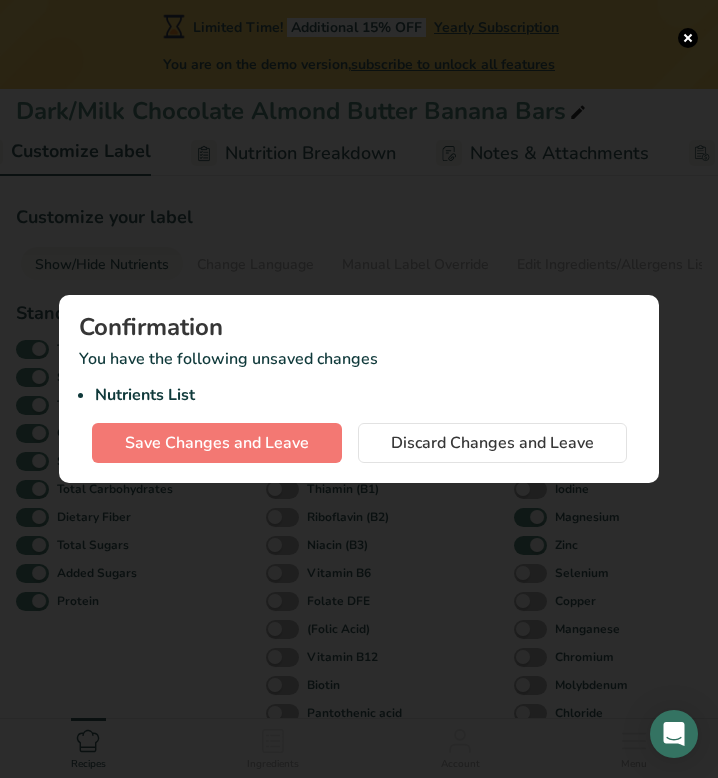 scroll, scrollTop: 0, scrollLeft: 585, axis: horizontal 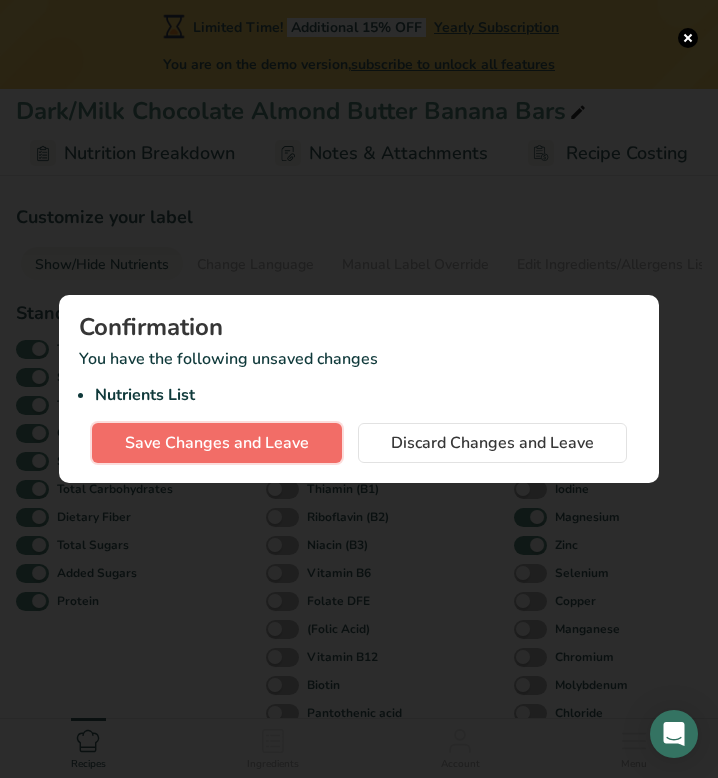 click on "Save Changes and Leave" at bounding box center [217, 443] 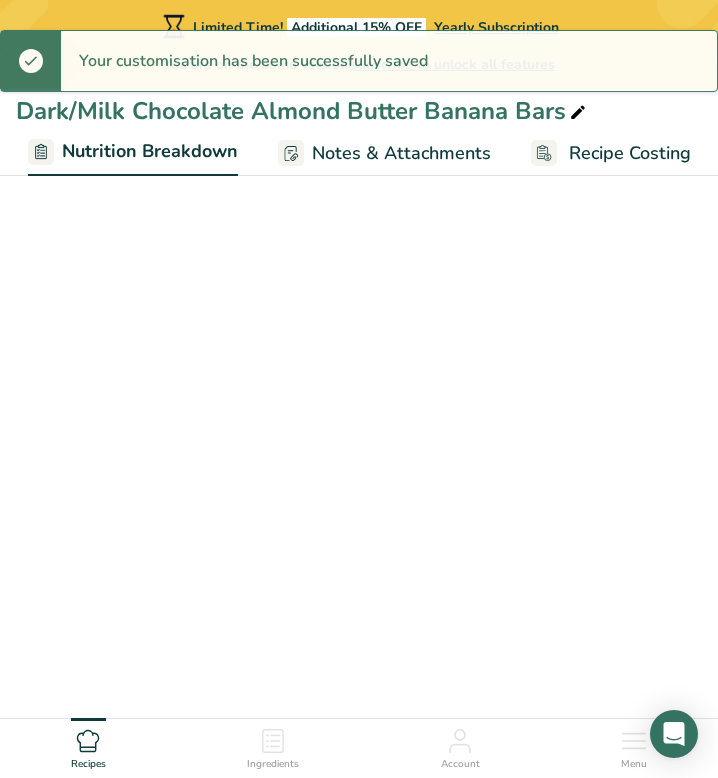 select on "Calories" 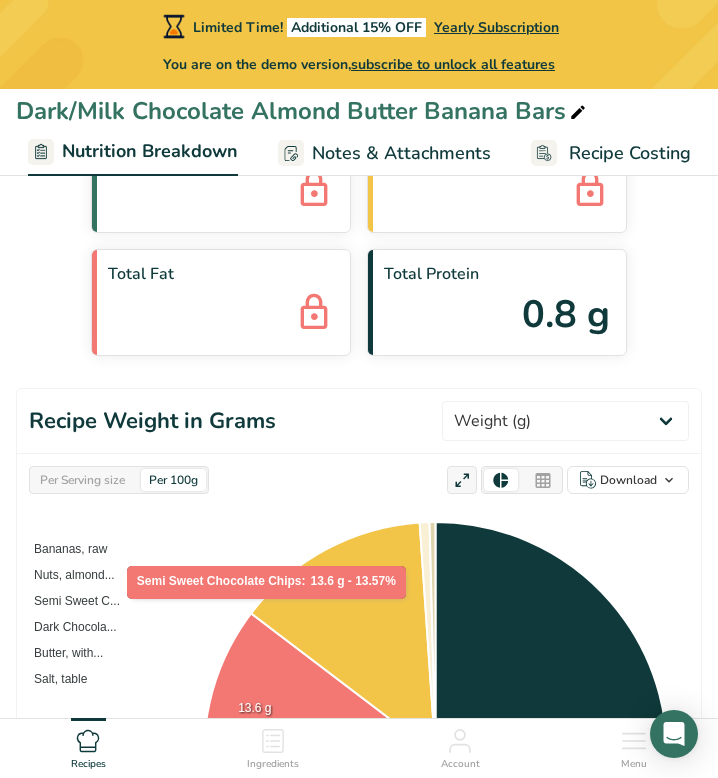 scroll, scrollTop: 0, scrollLeft: 0, axis: both 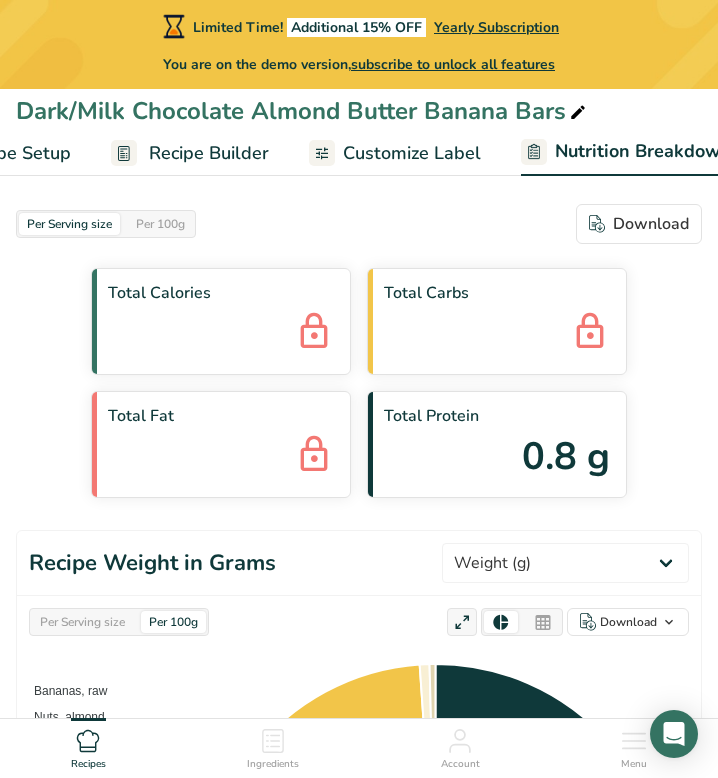 click on "Customize Label" at bounding box center [412, 153] 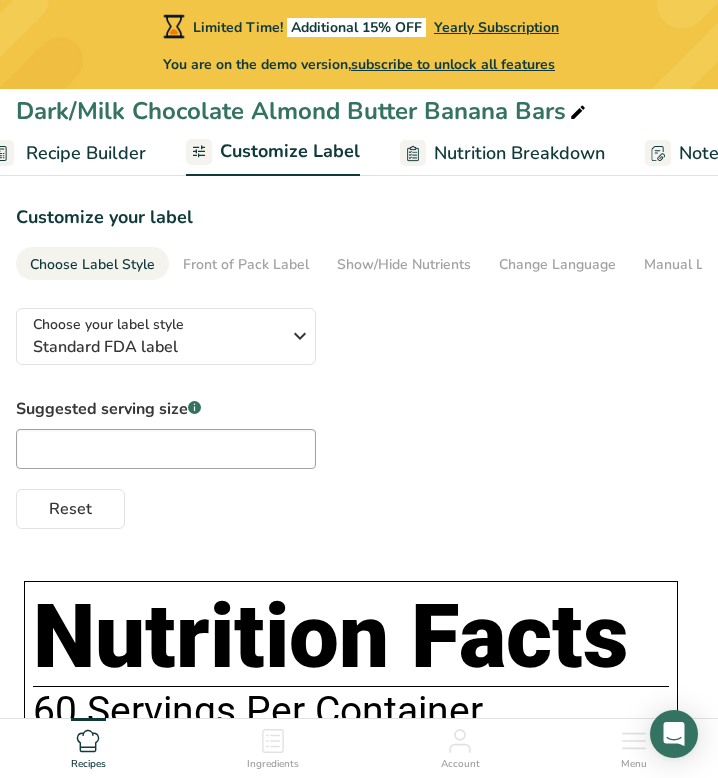 scroll, scrollTop: 0, scrollLeft: 373, axis: horizontal 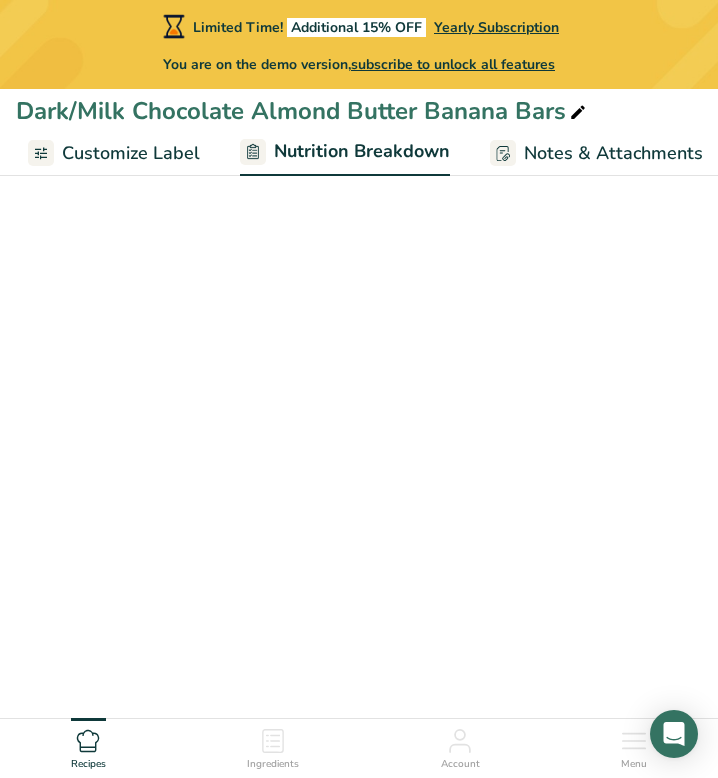 select on "Calories" 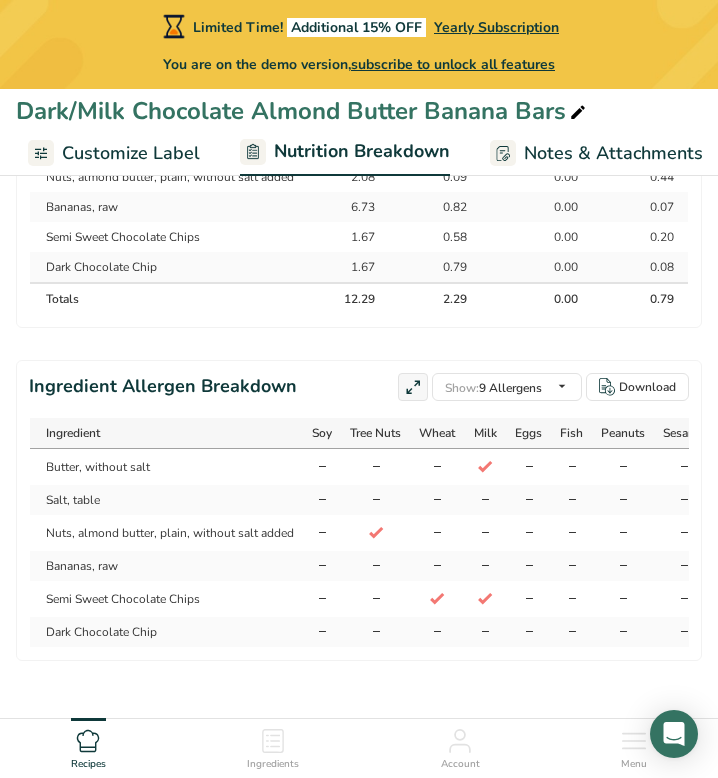 scroll, scrollTop: 1888, scrollLeft: 0, axis: vertical 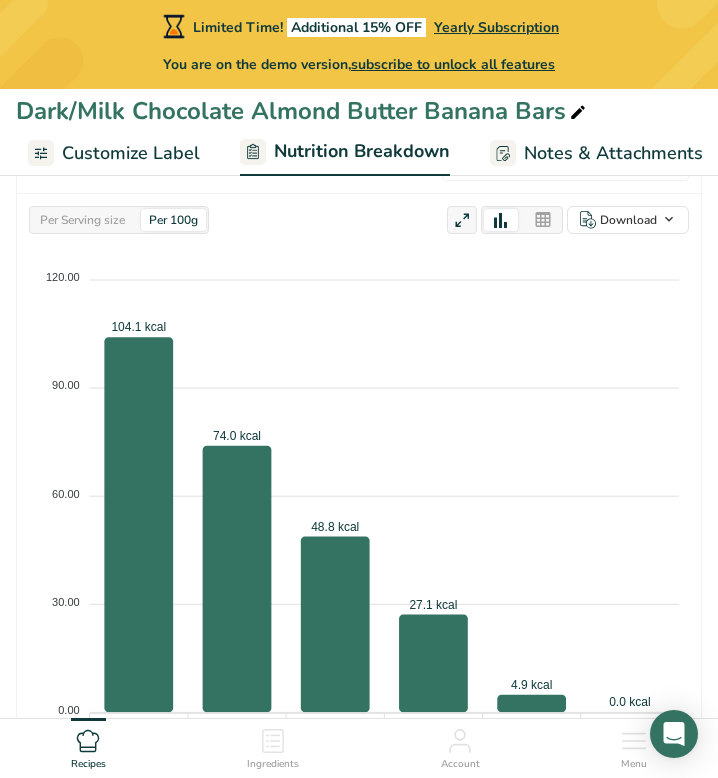 click on "Customize Label" at bounding box center [131, 153] 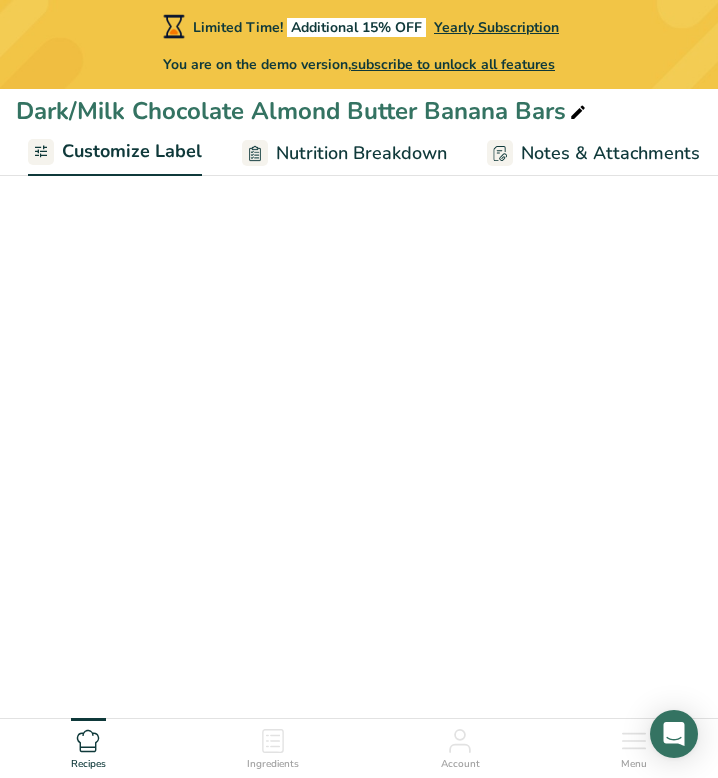 scroll, scrollTop: 883, scrollLeft: 0, axis: vertical 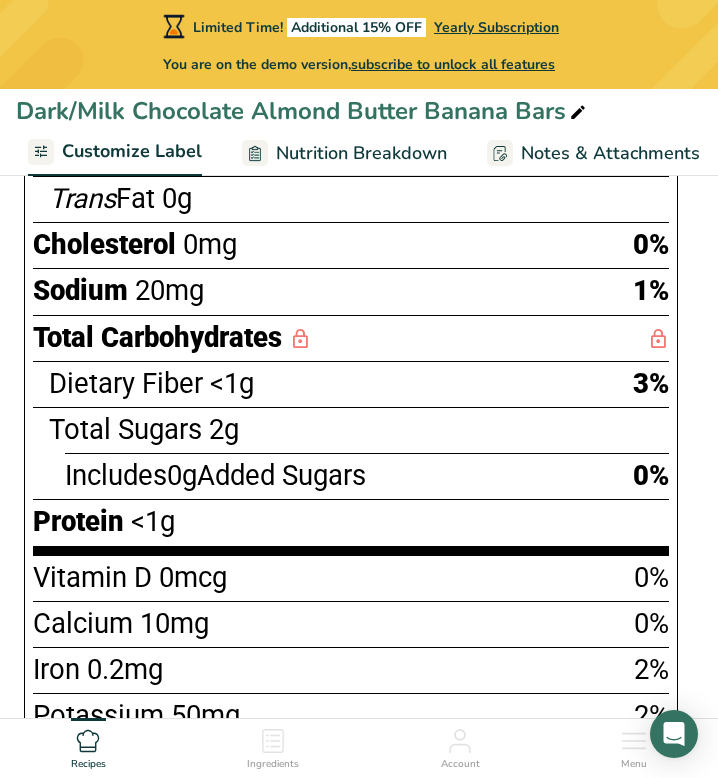 click on "Recipe Builder" at bounding box center (-72, 153) 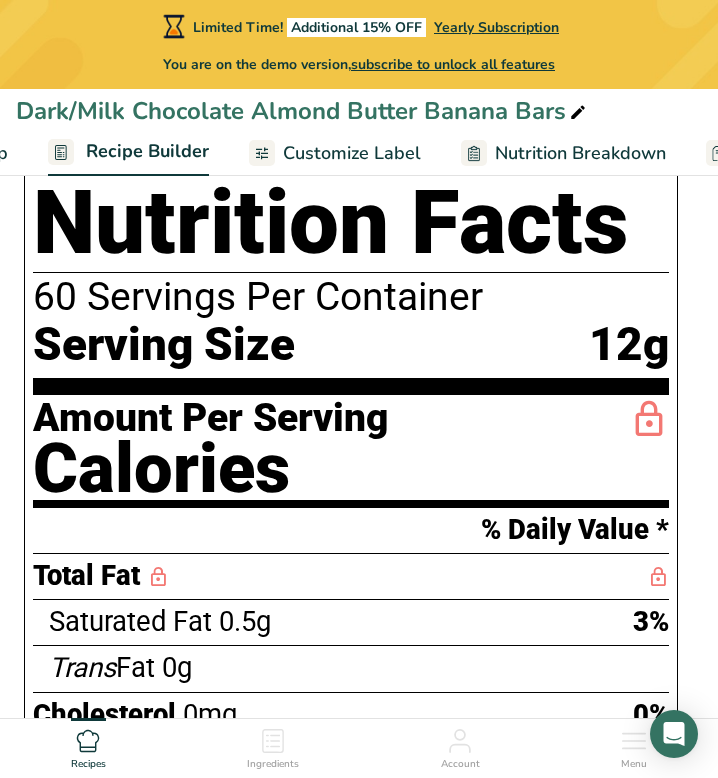 scroll, scrollTop: 0, scrollLeft: 177, axis: horizontal 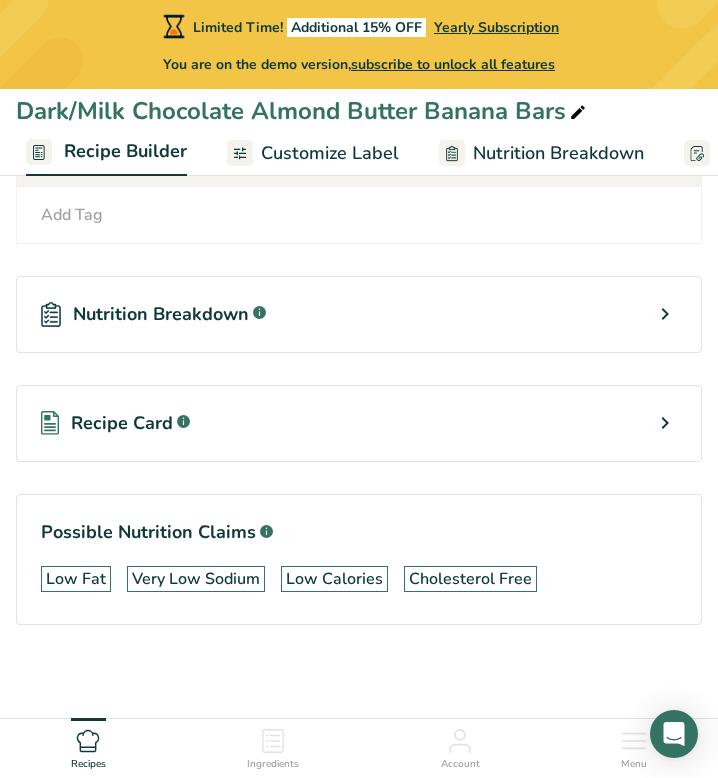 click on "Nutrition Breakdown
.a-a{fill:#347362;}.b-a{fill:#fff;}" at bounding box center (359, 314) 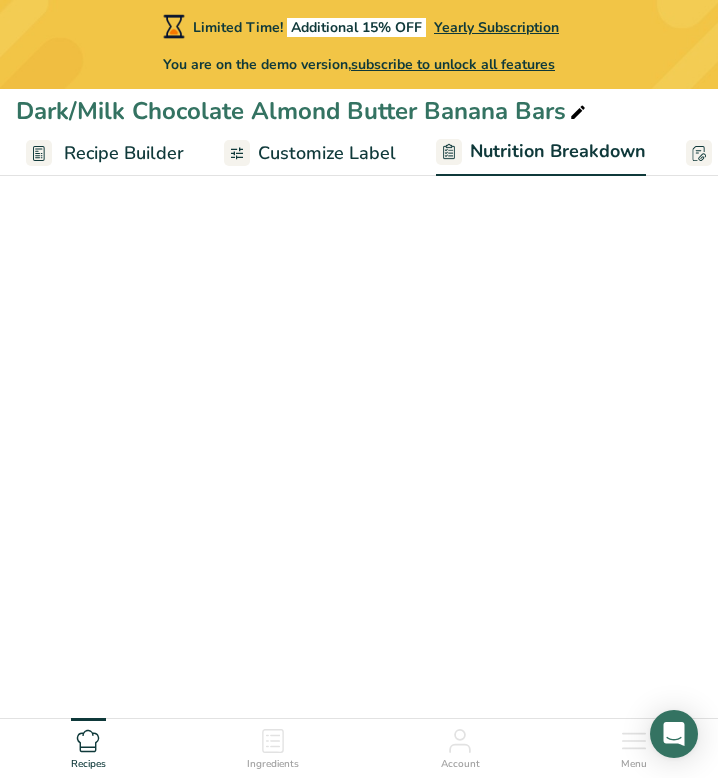 select on "Calories" 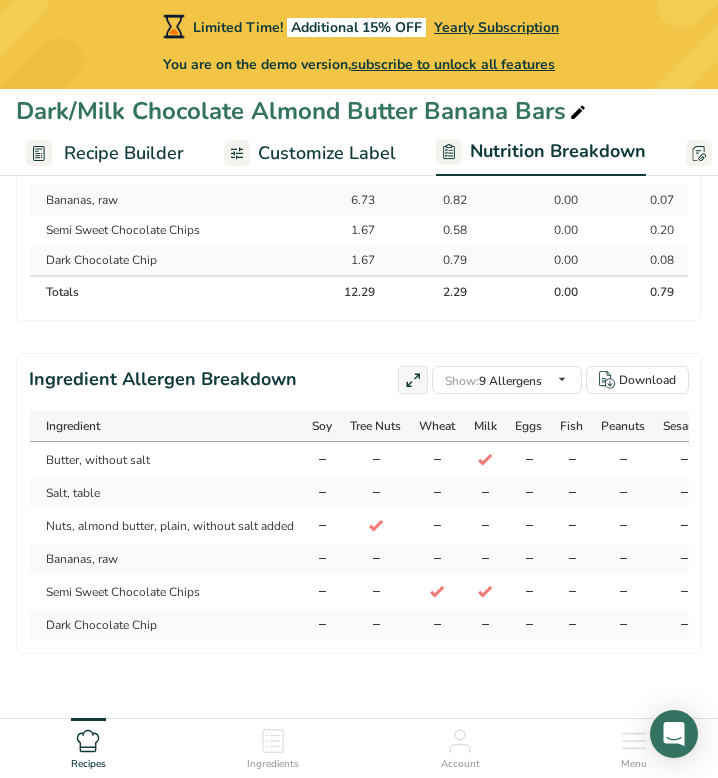 scroll, scrollTop: 1888, scrollLeft: 0, axis: vertical 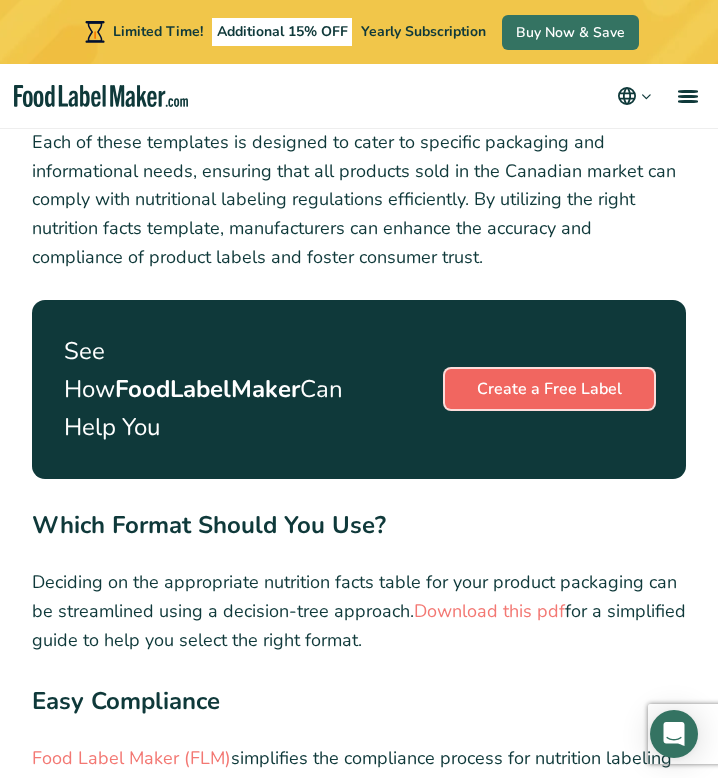 click on "Create a Free Label" at bounding box center (549, 389) 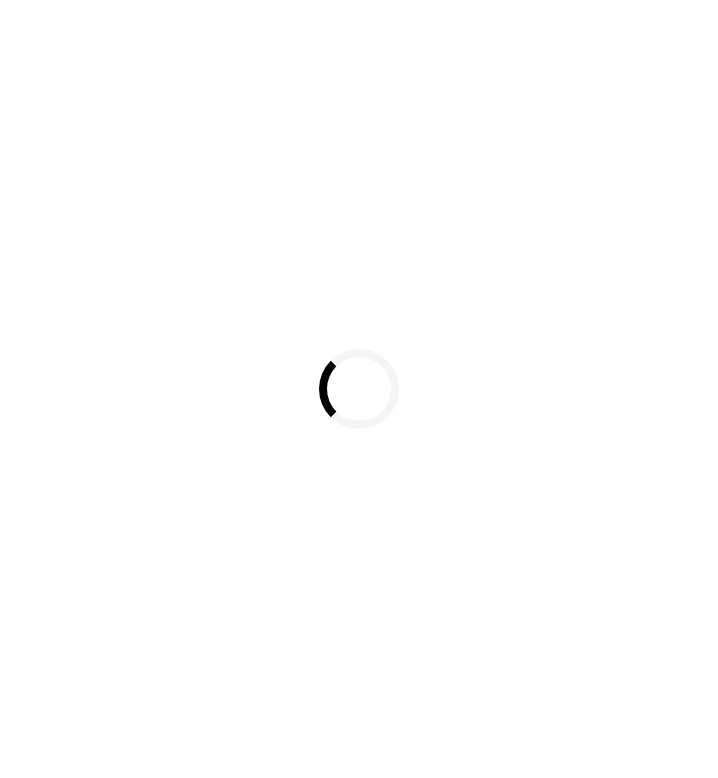 scroll, scrollTop: 0, scrollLeft: 0, axis: both 